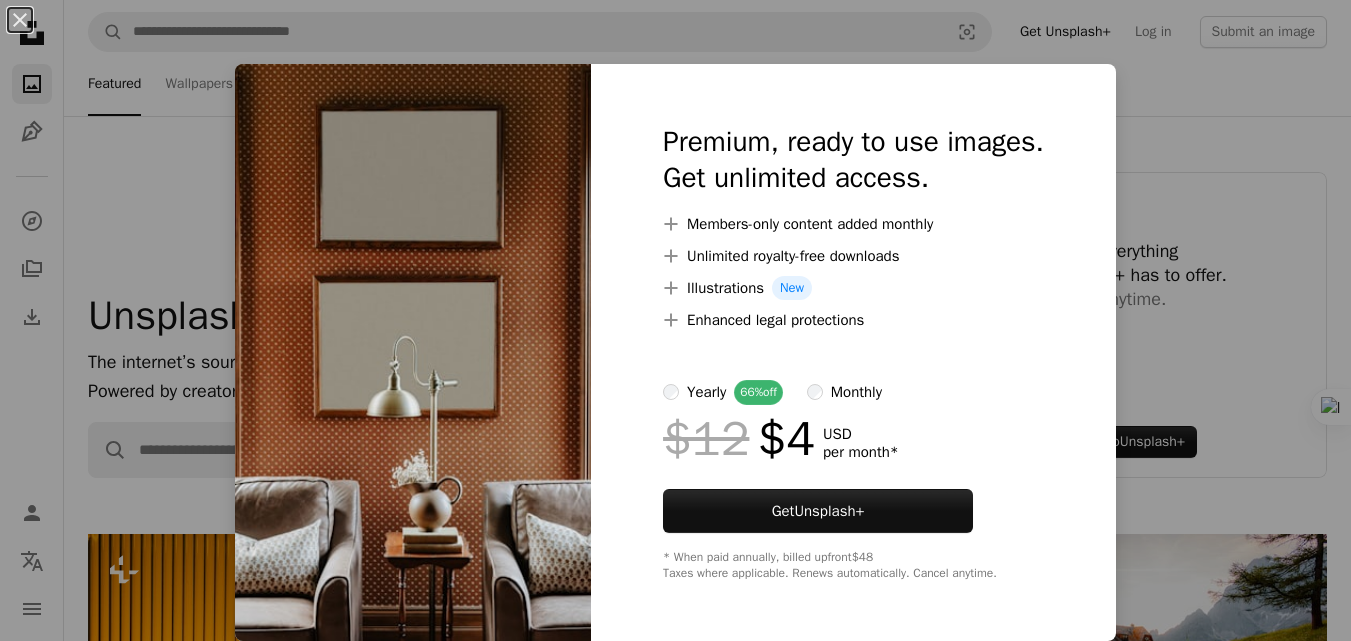 scroll, scrollTop: 6310, scrollLeft: 0, axis: vertical 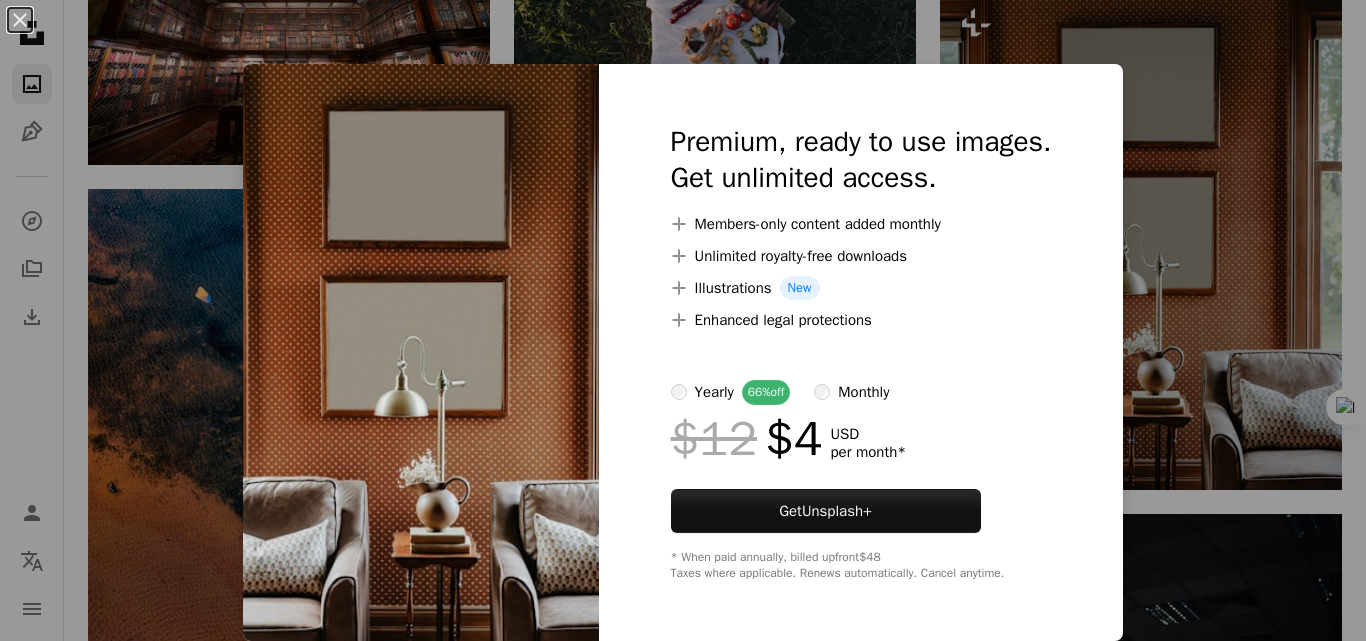 click on "Unsplash logo Unsplash Home A photo Pen Tool A compass A stack of folders Download Photos Chevron down Person Localization icon navigation menu A magnifying glass Visual search Get Unsplash+ Log in Submit an image Featured Featured Wallpapers Nature 3D Renders Textures Travel Film People Architecture & Interiors Street Photography Experimental Unsplash The internet’s source for visuals. Powered by creators everywhere. Supported by  Squarespace A magnifying glass Visual search Red, White and Blue 26 images Plus sign for Unsplash+ Unlock everything Unsplash+ has to offer.  Cancel anytime. Upgrade to  Unsplash+ Plus sign for Unsplash+ Unlock everything Unsplash+ has to offer.  Cancel anytime. Upgrade to  Unsplash+ Collections See all Summer Backgrounds 70 images Summer Travel Stories 140 images Red, White and Blue 26 images fathers 103 images Pen Tool Your illustrations, everywhere.   No need to be a pro—anyone can contribute. Upload your first SVG 4th of july independence day artificial intelligence For" at bounding box center [683, -1442] 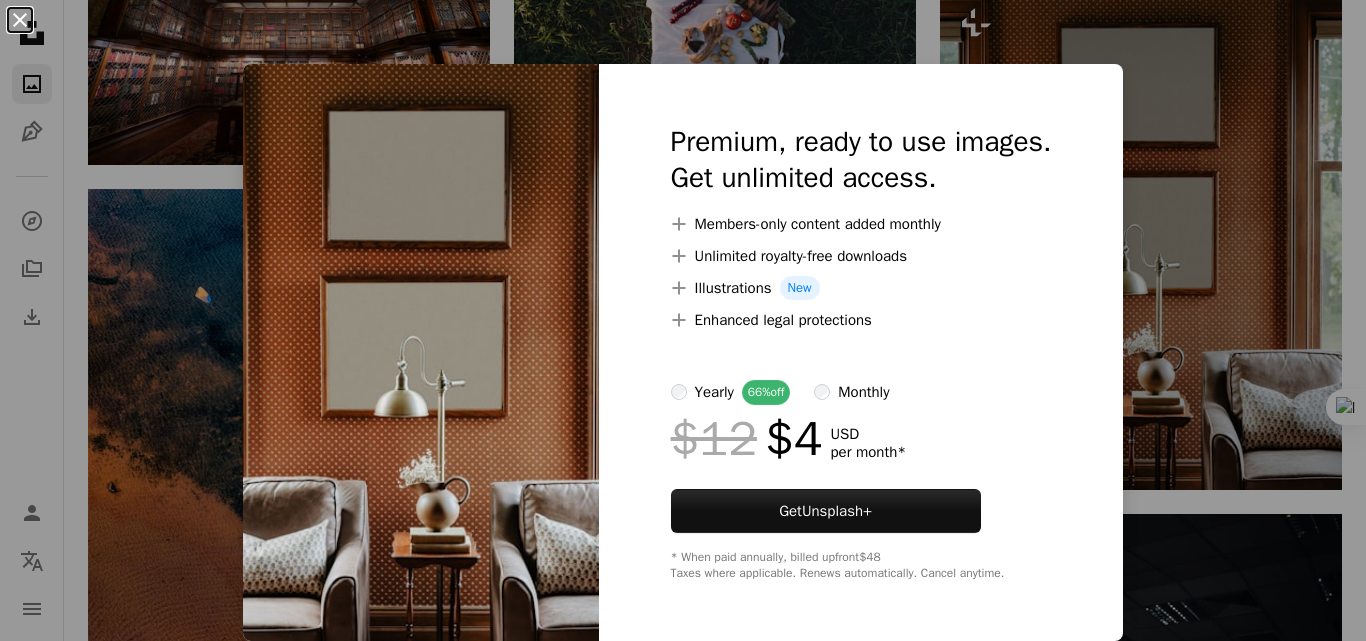click on "An X shape" at bounding box center (20, 20) 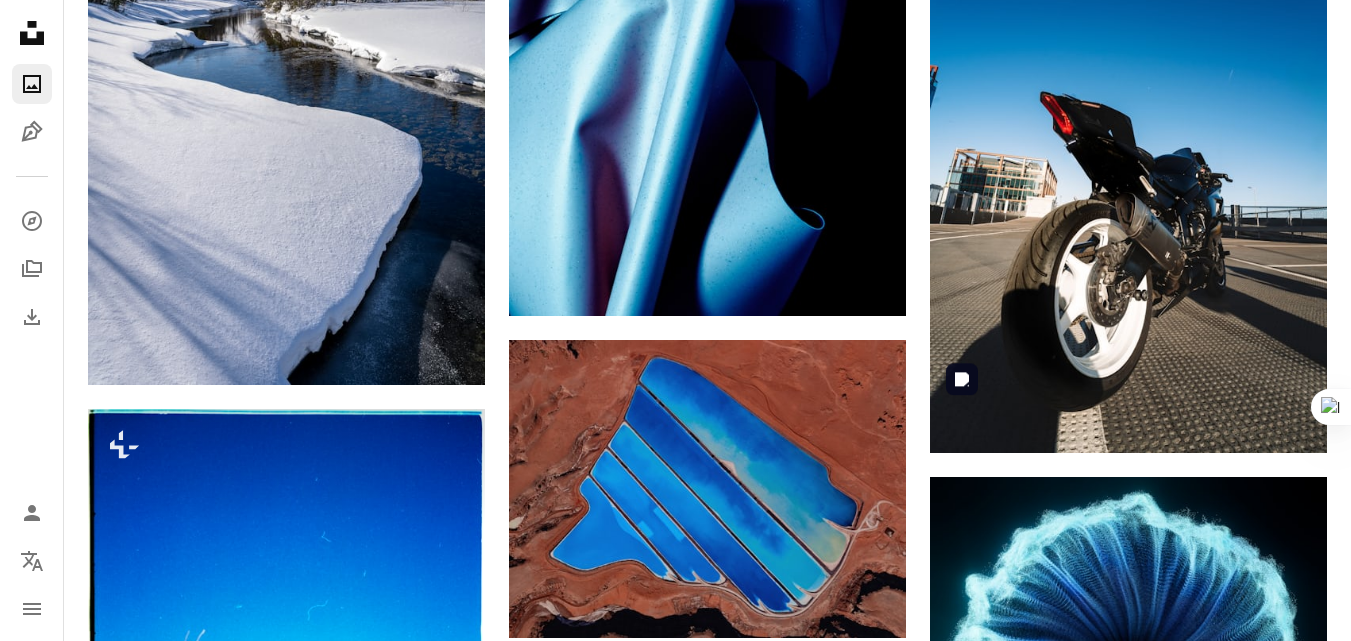 scroll, scrollTop: 13110, scrollLeft: 0, axis: vertical 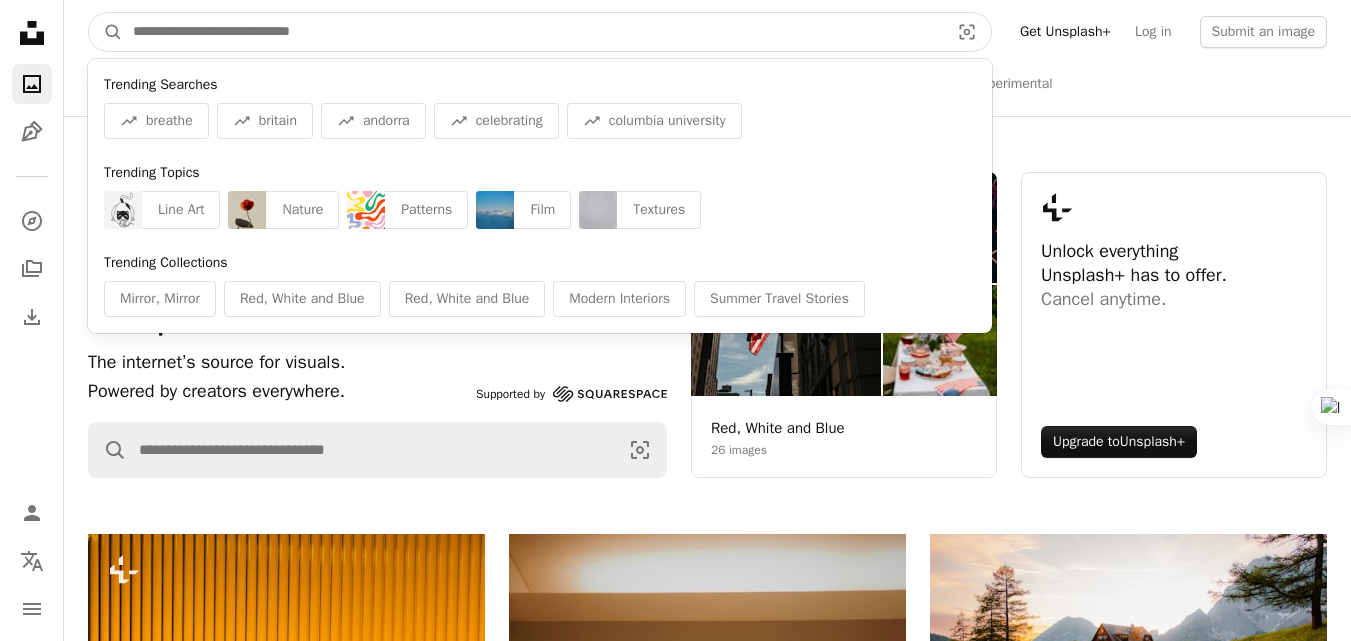 click at bounding box center [533, 32] 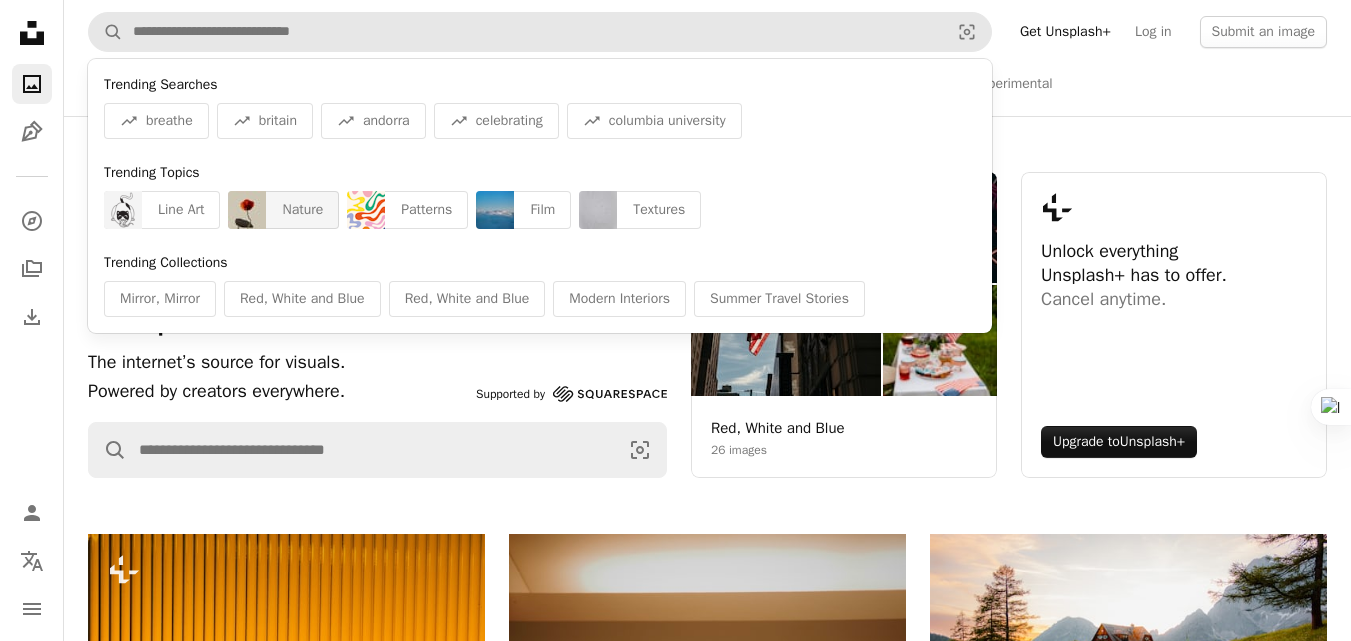 click on "Nature" at bounding box center [302, 210] 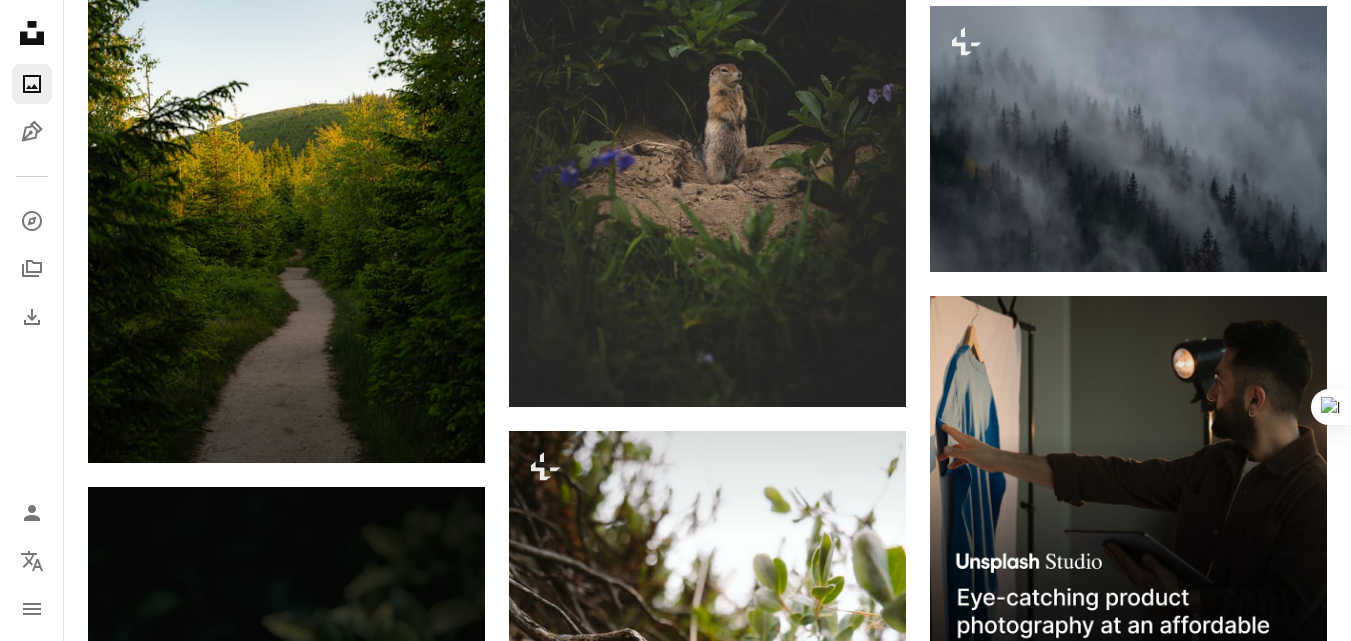 scroll, scrollTop: 6159, scrollLeft: 0, axis: vertical 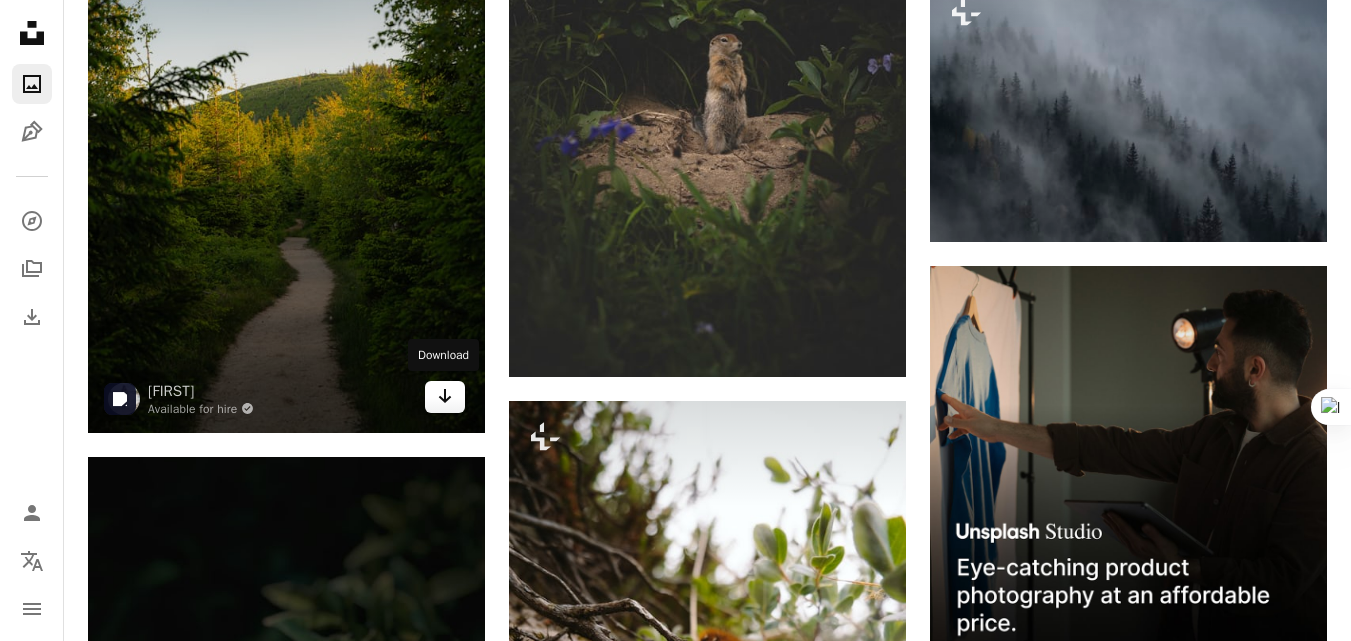 click on "Arrow pointing down" at bounding box center (445, 397) 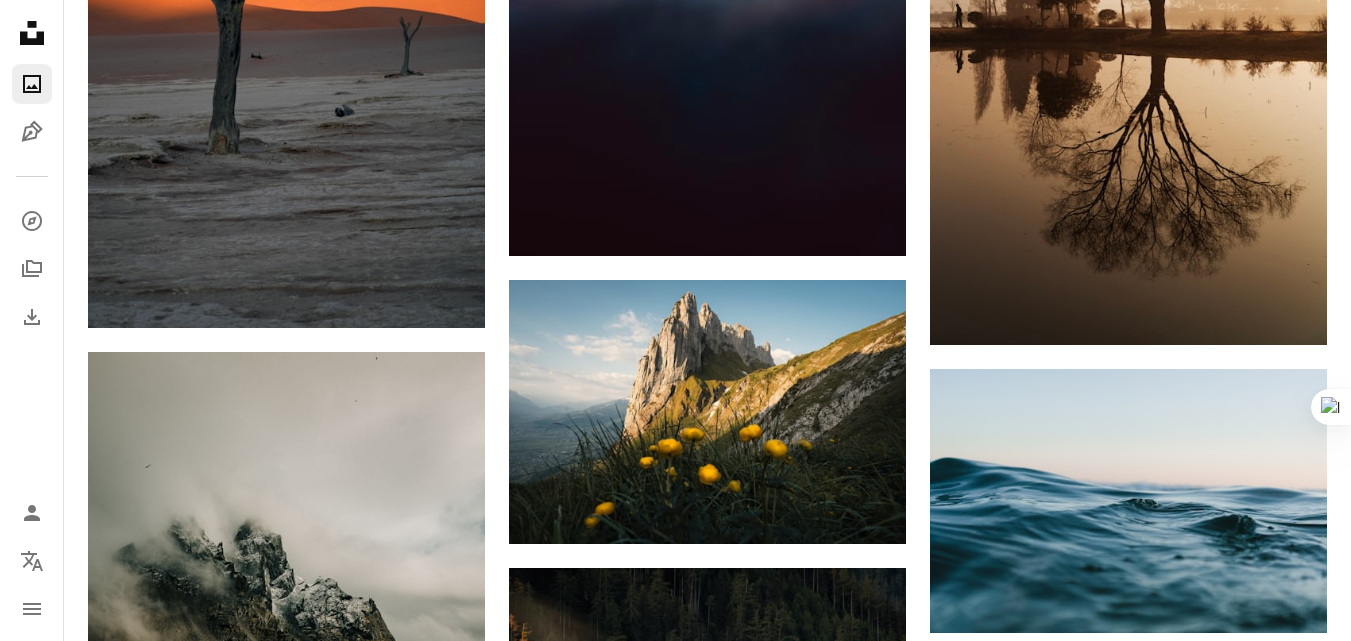 scroll, scrollTop: 9900, scrollLeft: 0, axis: vertical 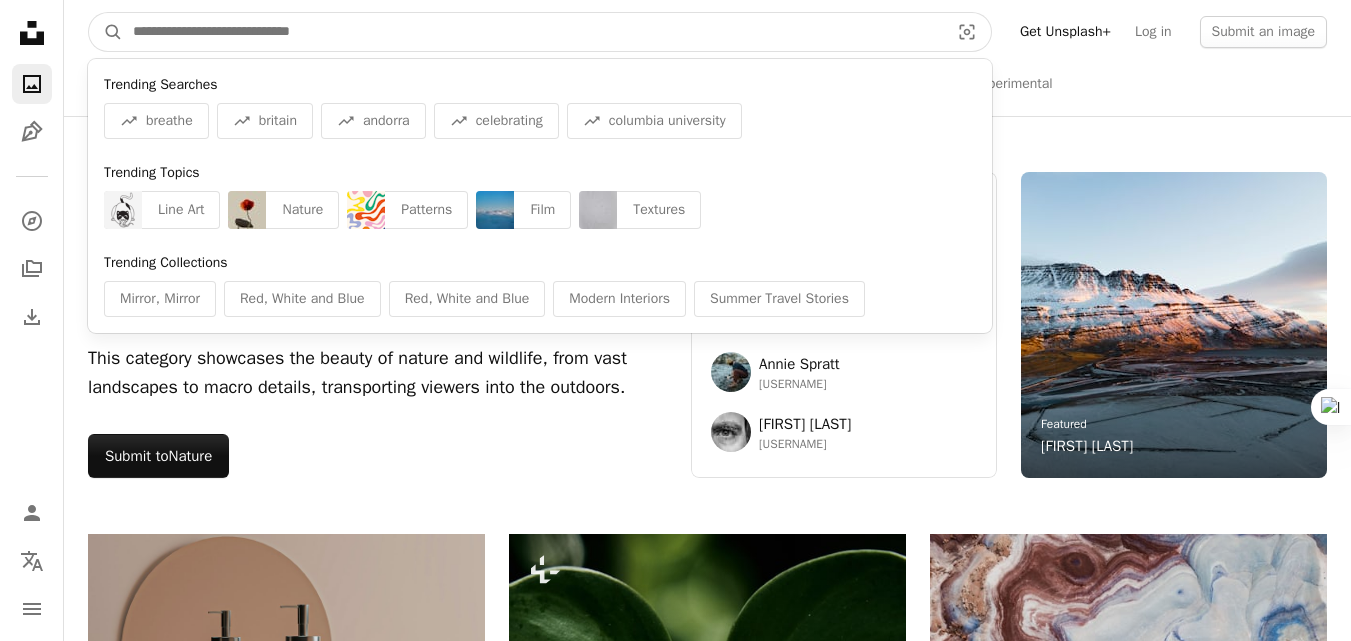 click at bounding box center [533, 32] 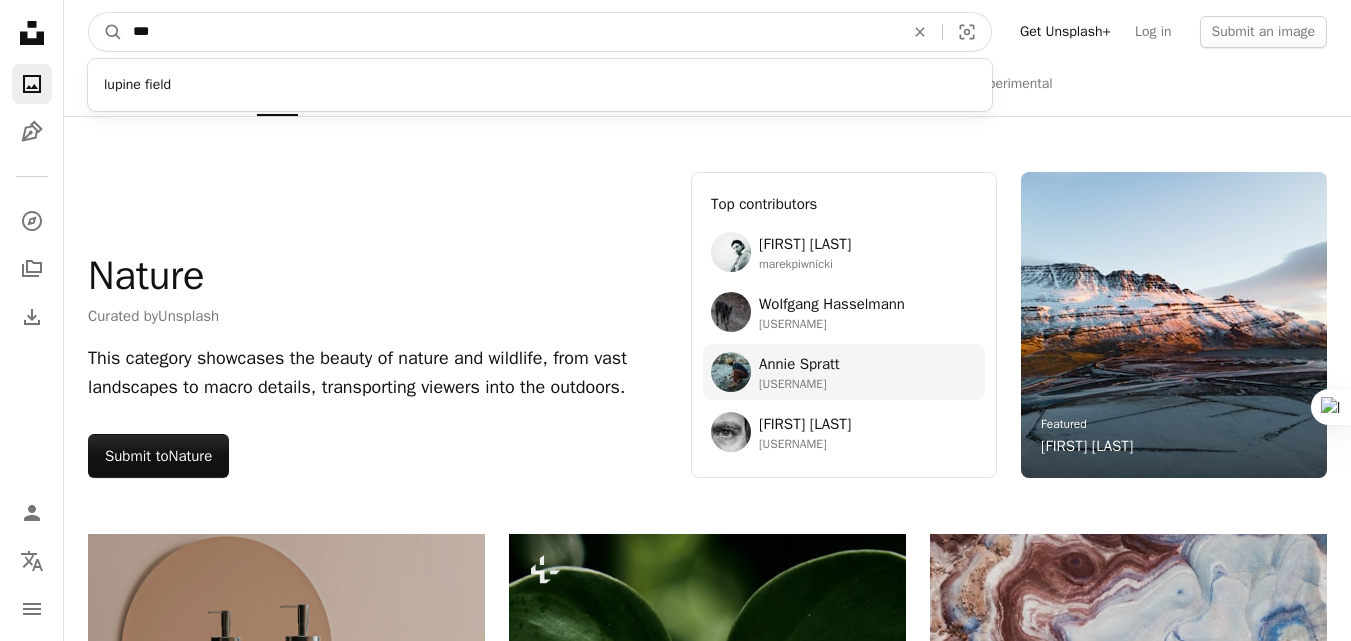 type on "***" 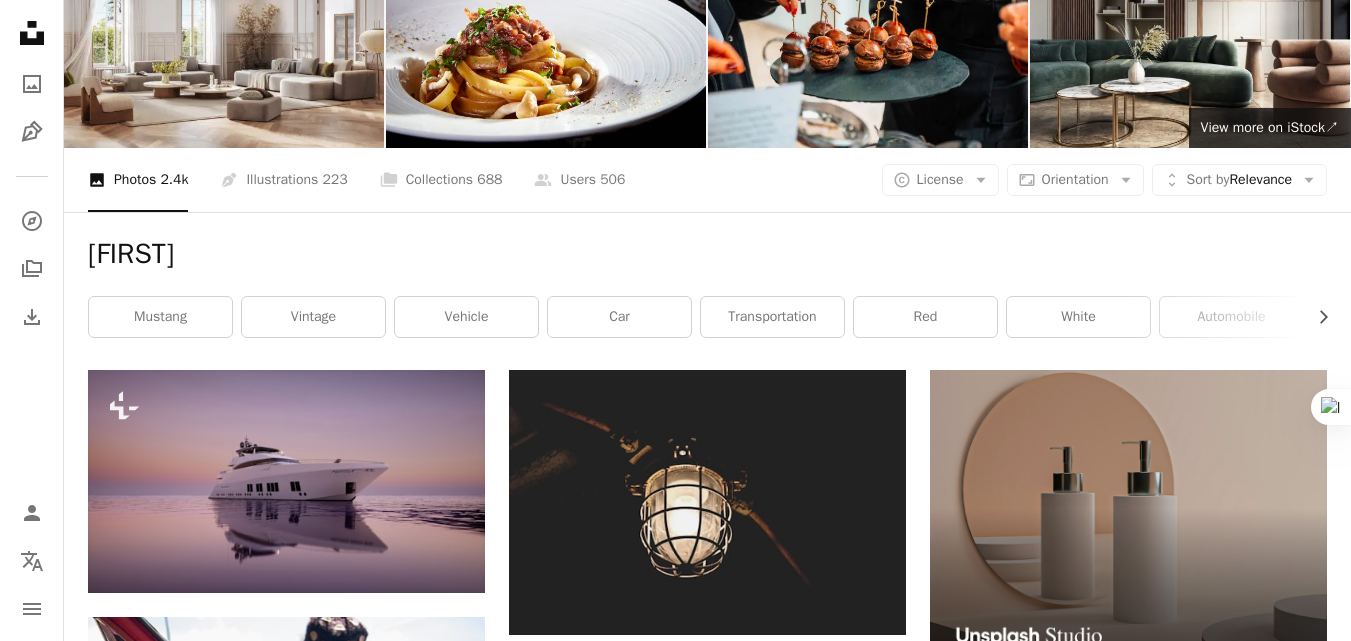 scroll, scrollTop: 0, scrollLeft: 0, axis: both 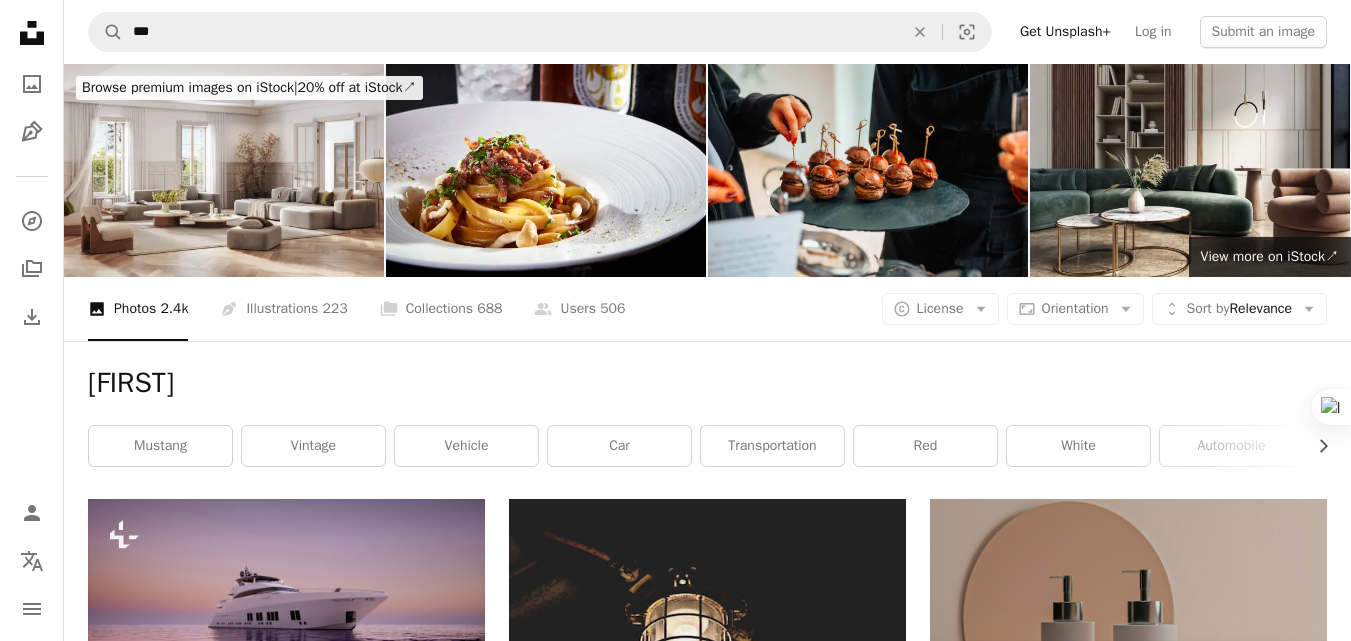 click on "[FIRST]" at bounding box center (707, 383) 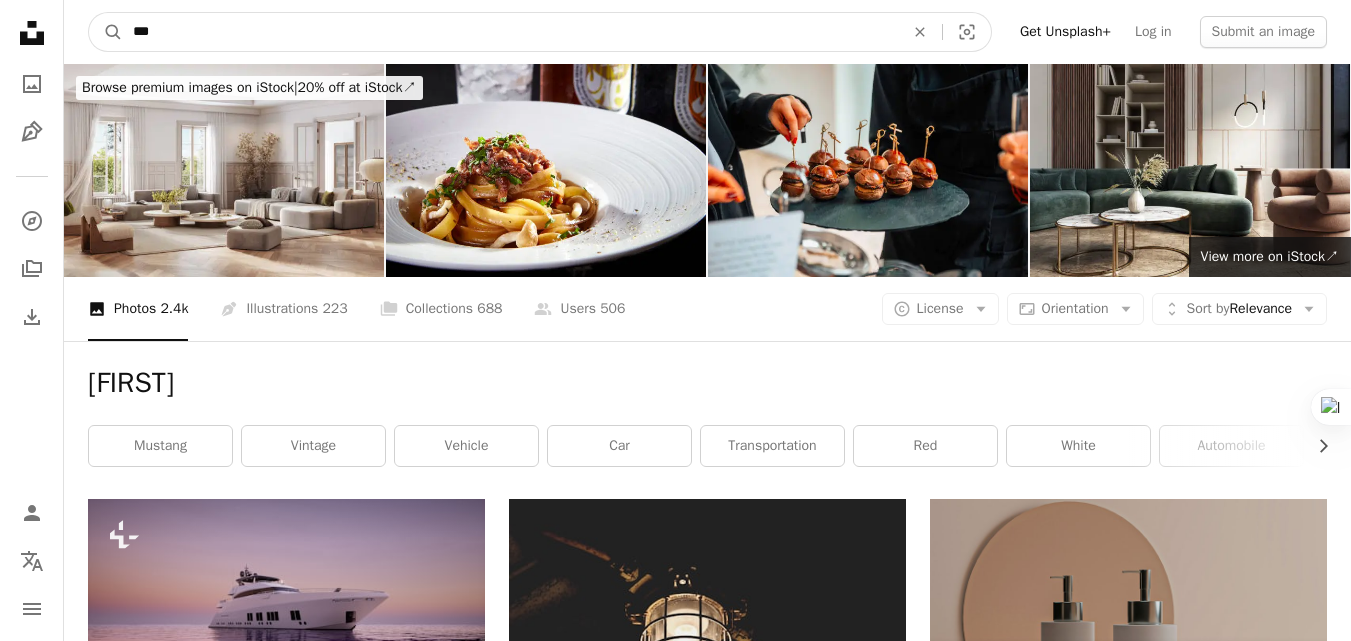 click on "***" at bounding box center (510, 32) 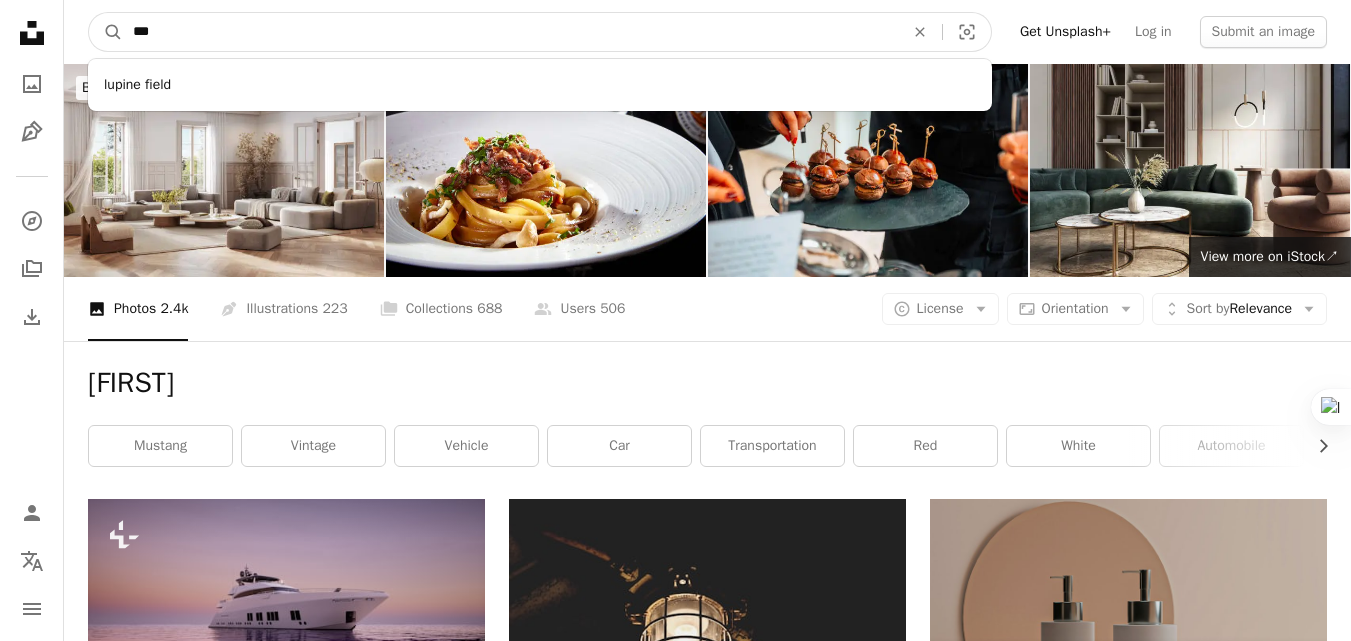 type on "***" 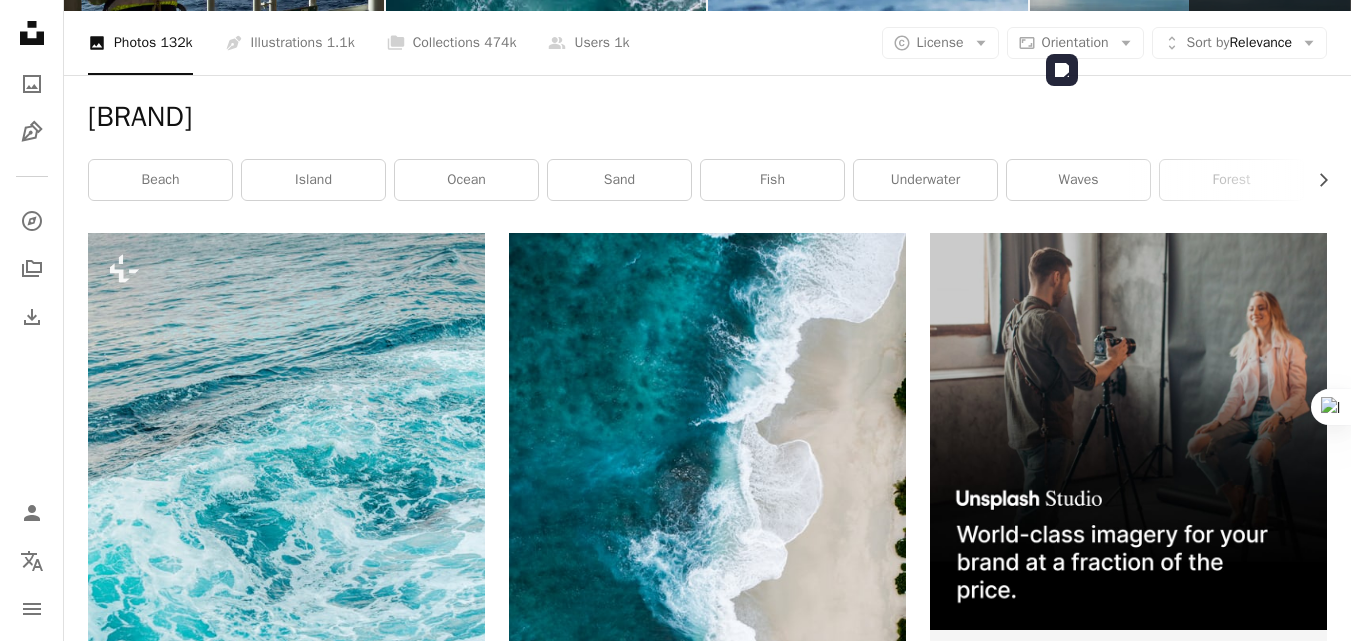 scroll, scrollTop: 0, scrollLeft: 0, axis: both 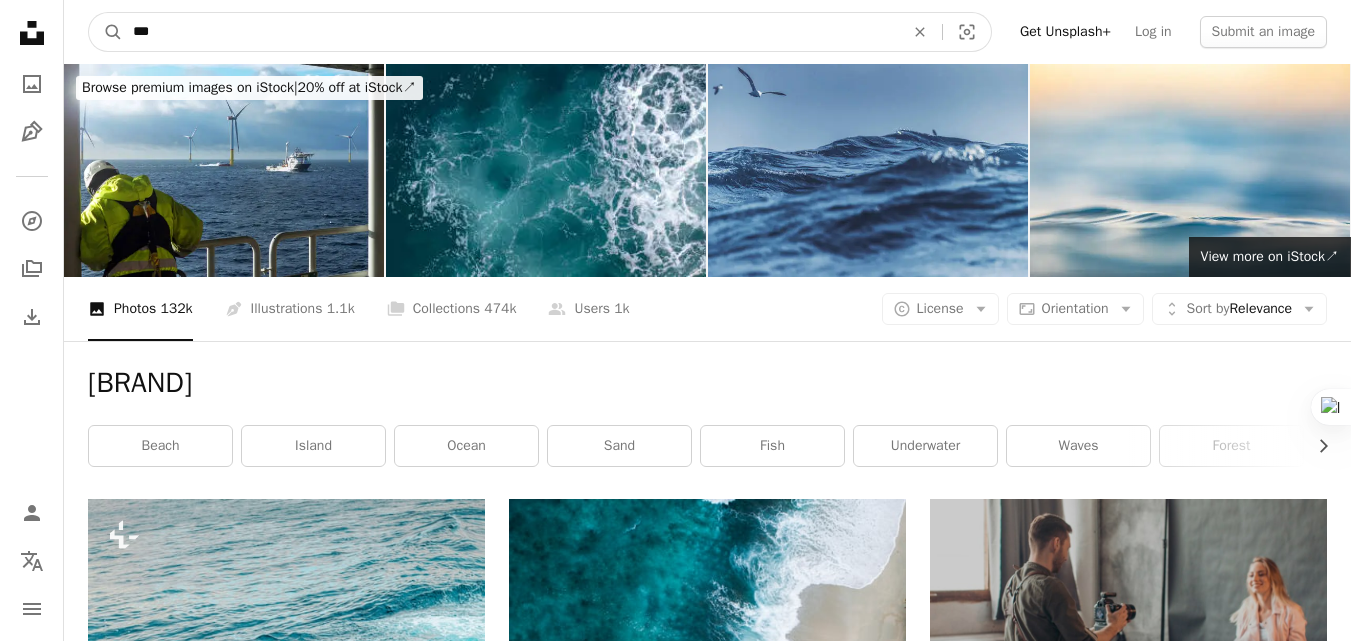 click on "***" at bounding box center (510, 32) 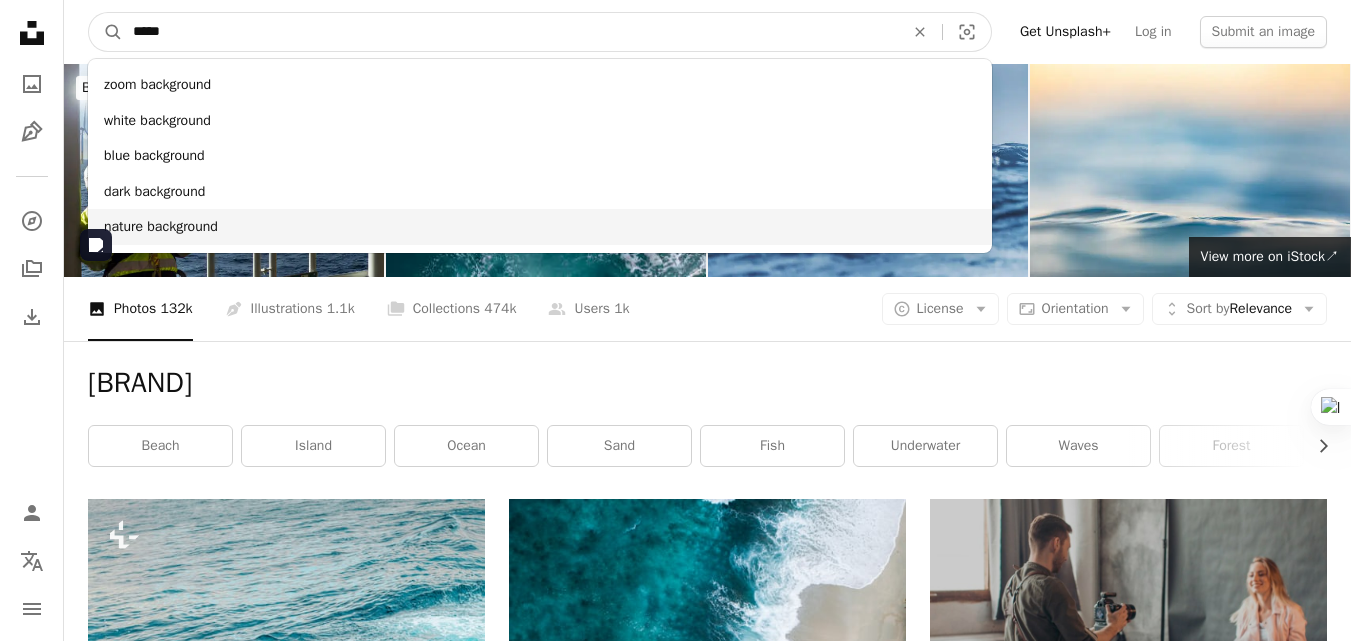 type on "****" 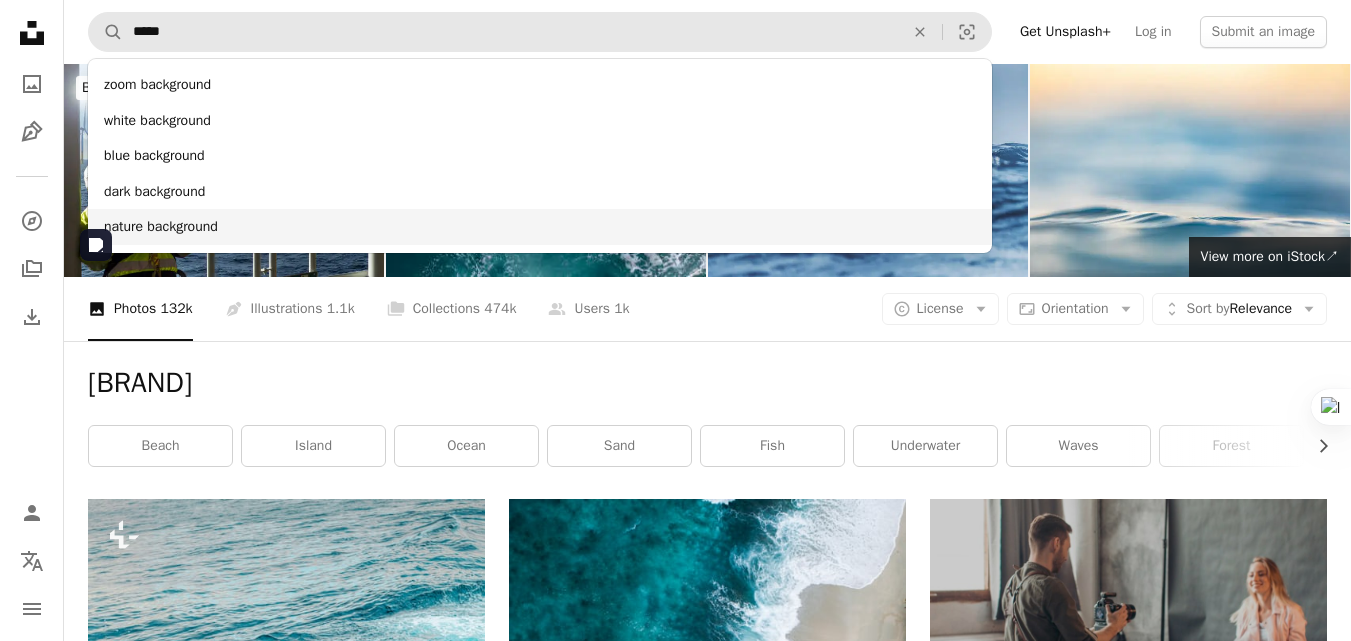 click on "nature background" at bounding box center [540, 227] 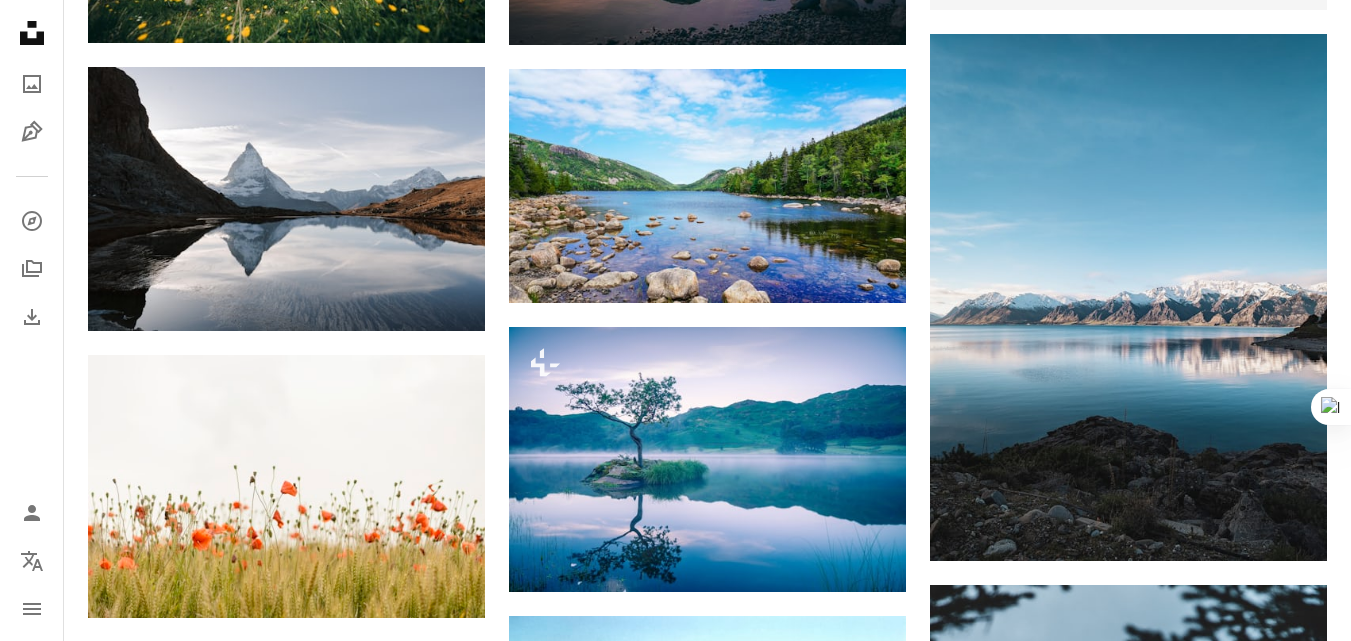 scroll, scrollTop: 1065, scrollLeft: 0, axis: vertical 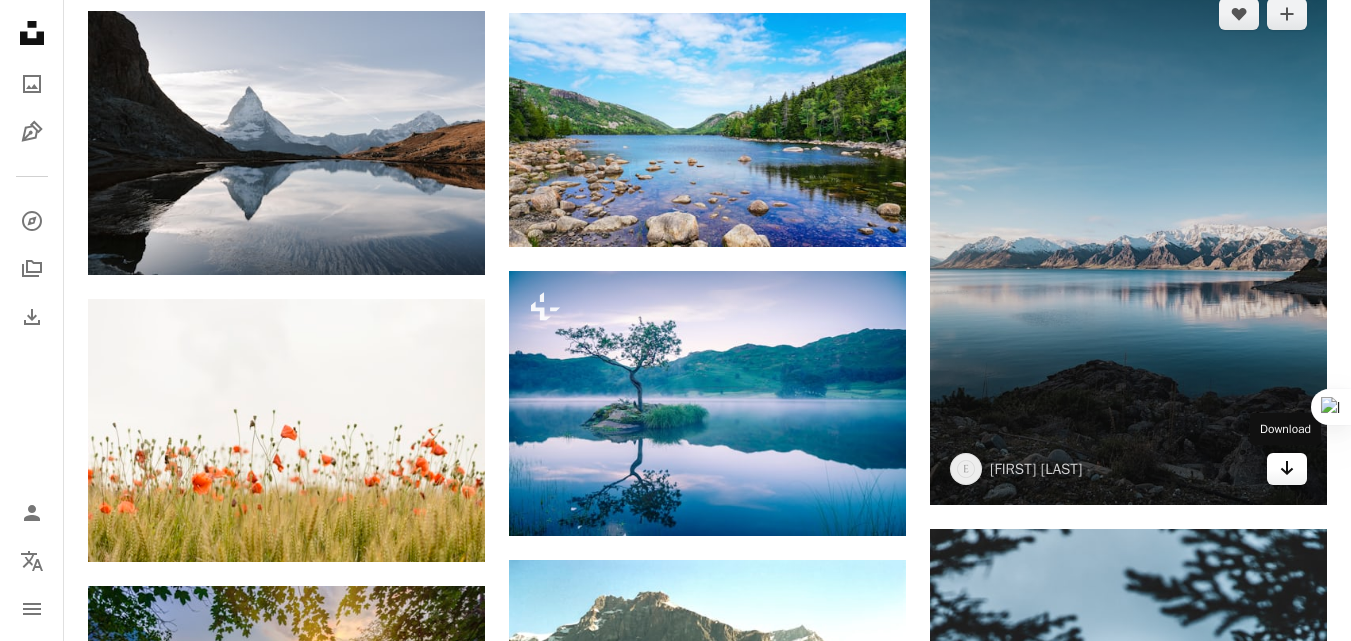 click on "Arrow pointing down" 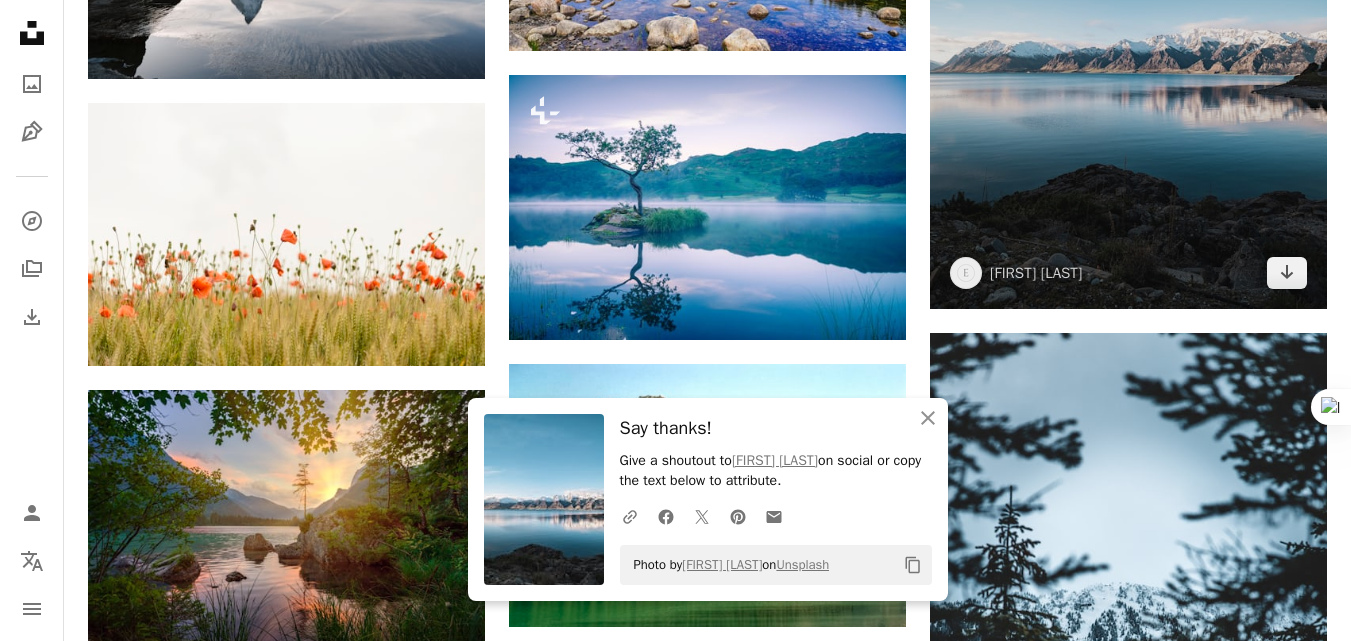 scroll, scrollTop: 1268, scrollLeft: 0, axis: vertical 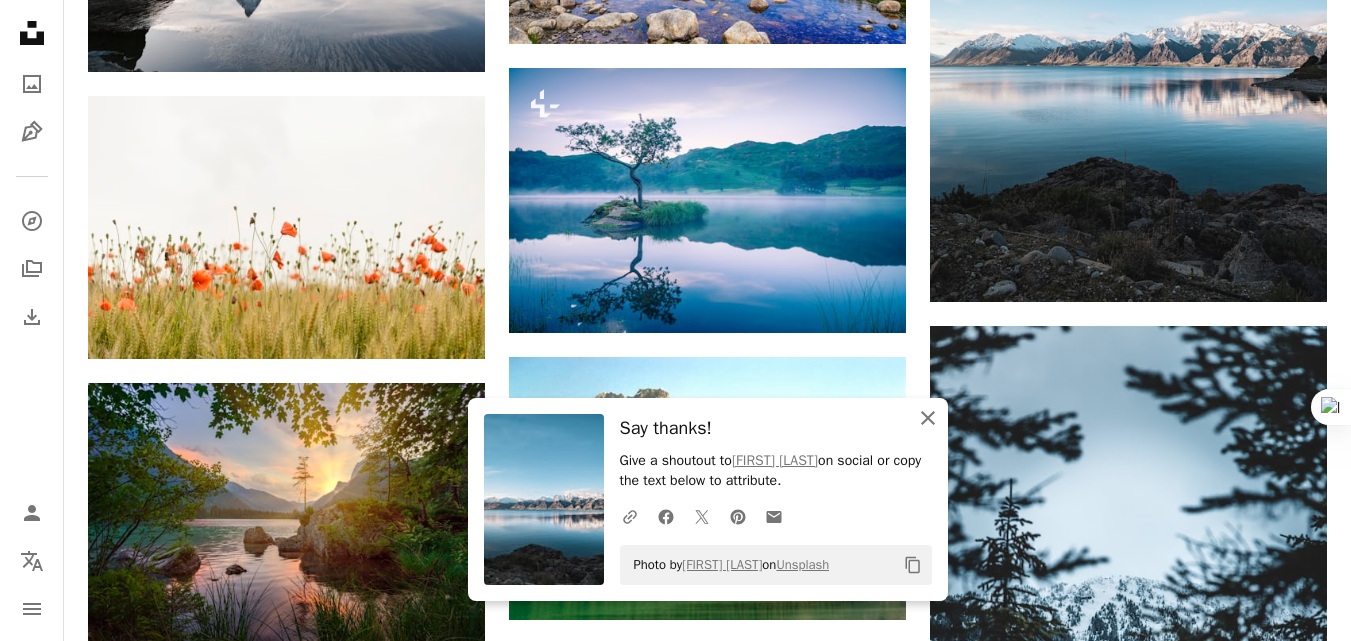click on "An X shape" 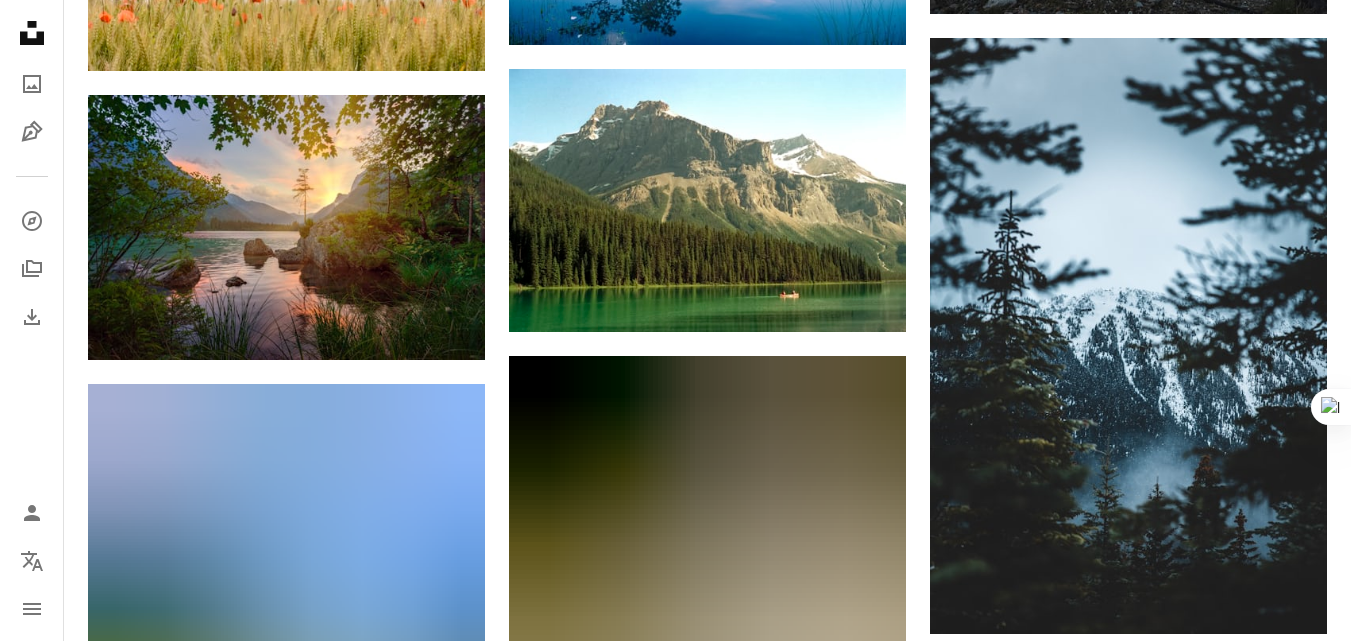 scroll, scrollTop: 1633, scrollLeft: 0, axis: vertical 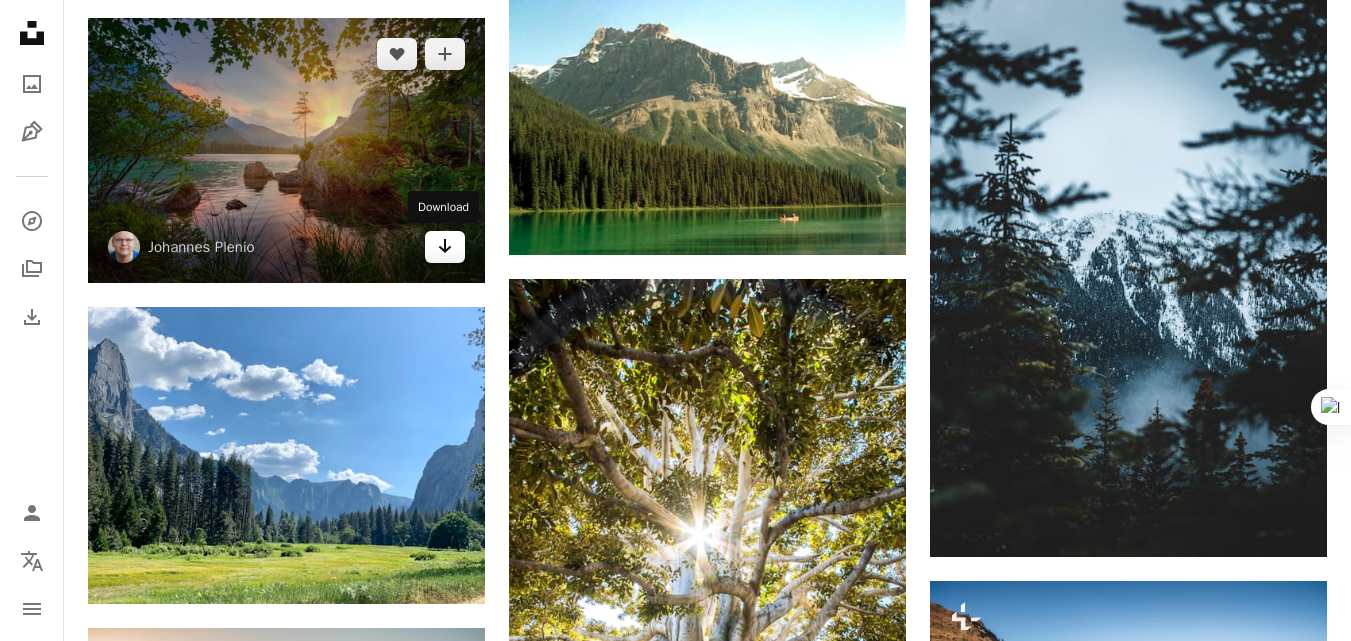 click on "Arrow pointing down" 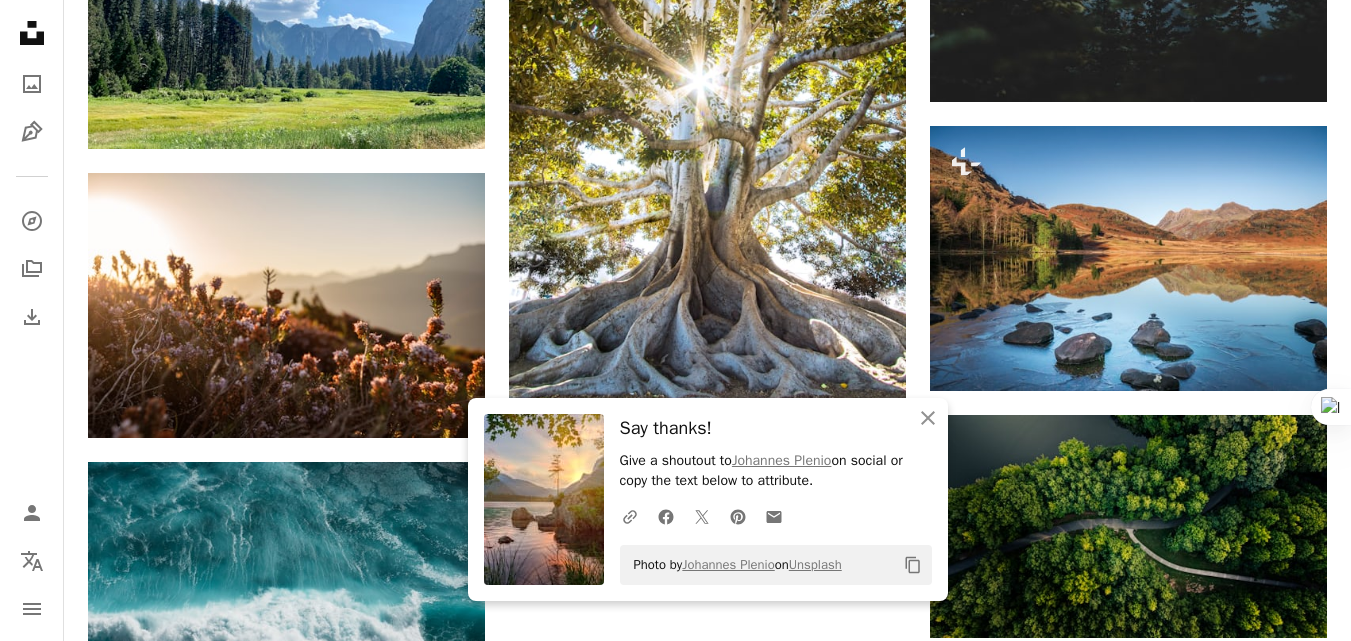 scroll, scrollTop: 2095, scrollLeft: 0, axis: vertical 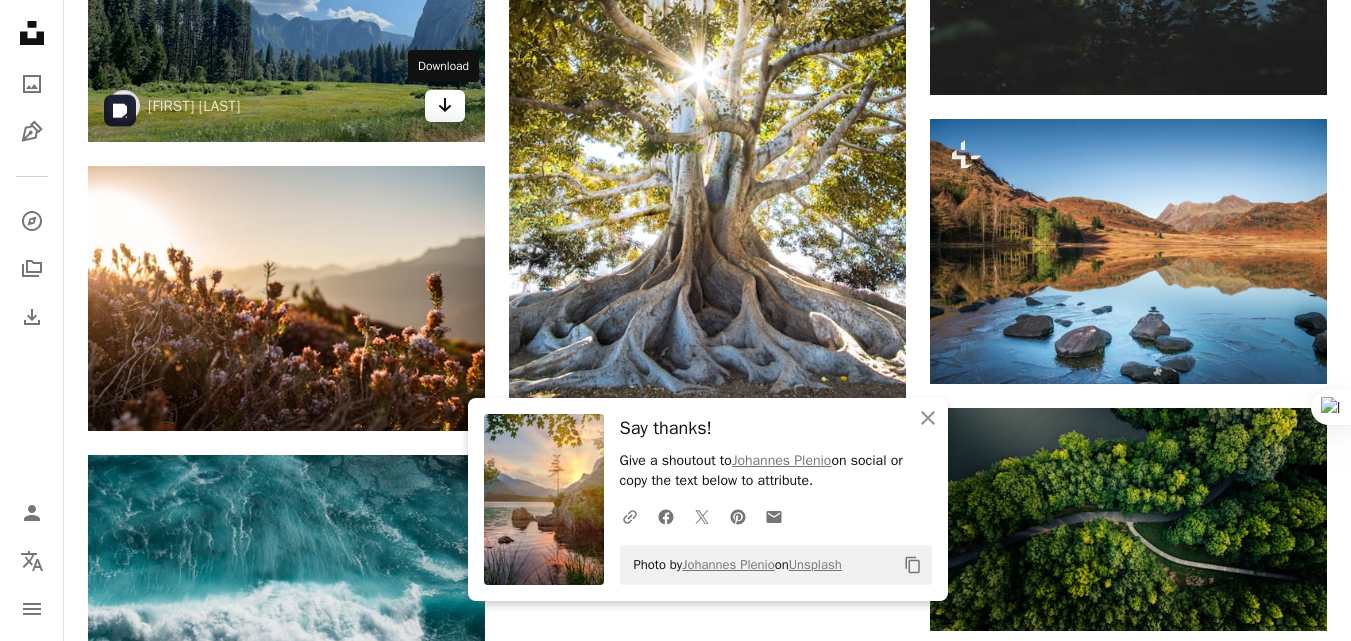 click on "Arrow pointing down" at bounding box center (445, 106) 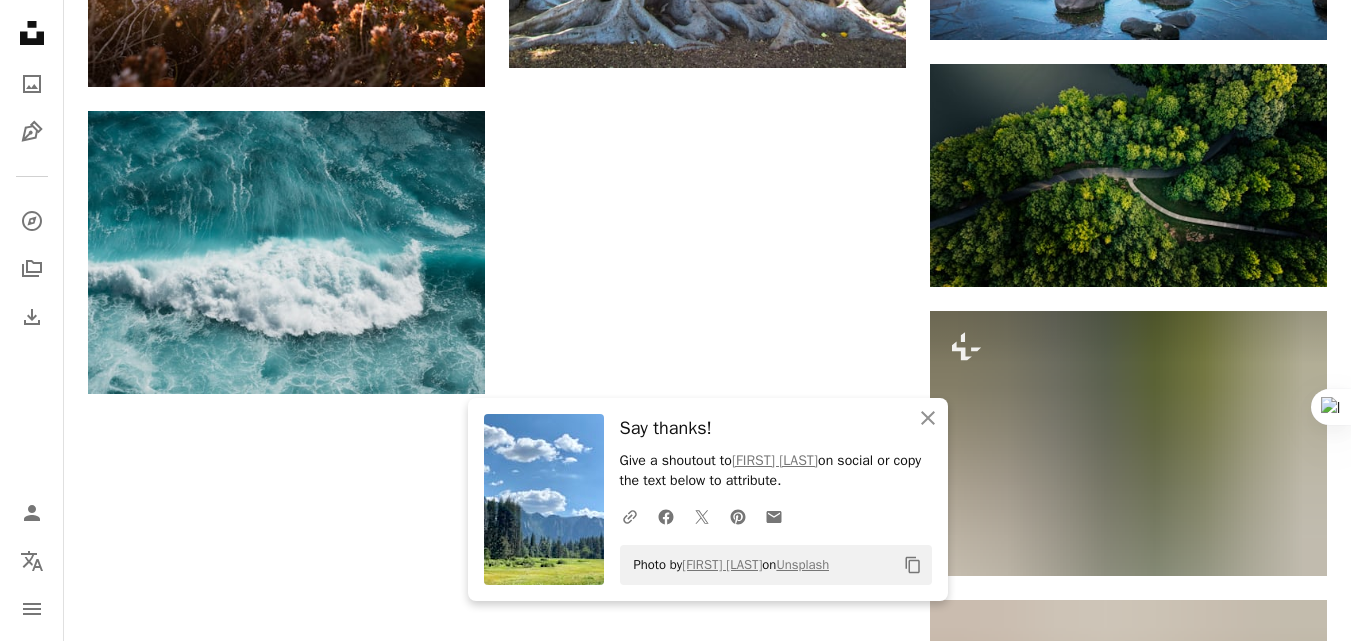 scroll, scrollTop: 2502, scrollLeft: 0, axis: vertical 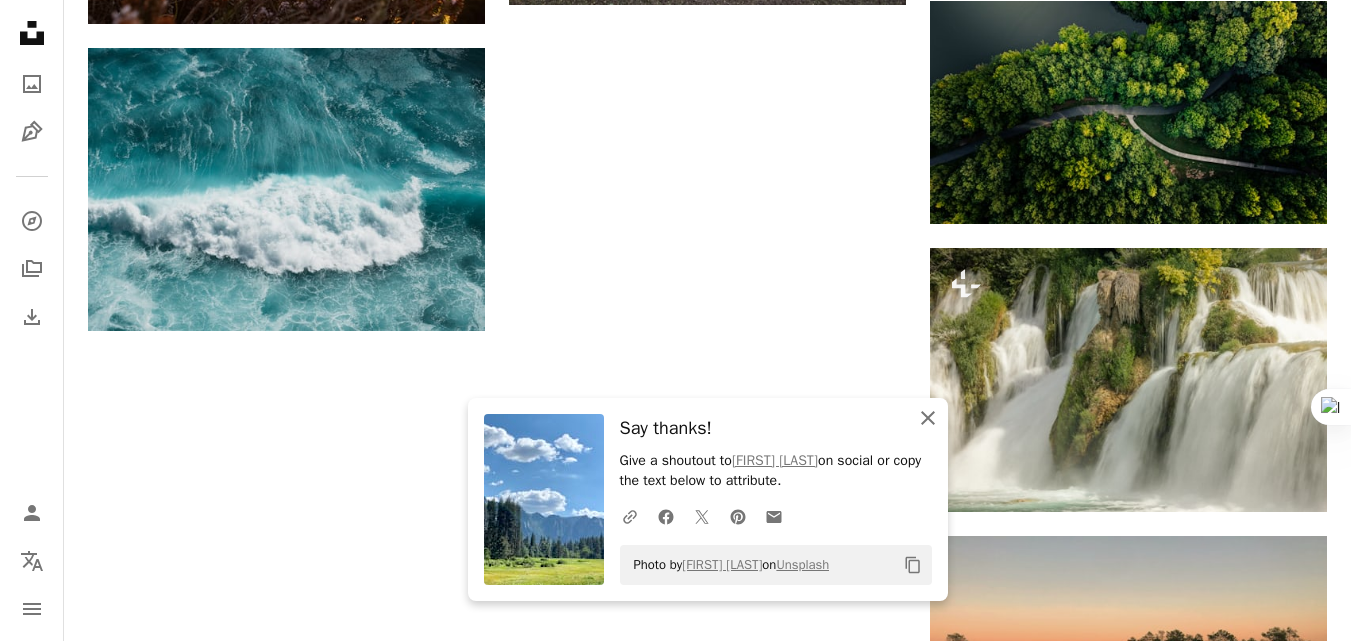 click on "An X shape" 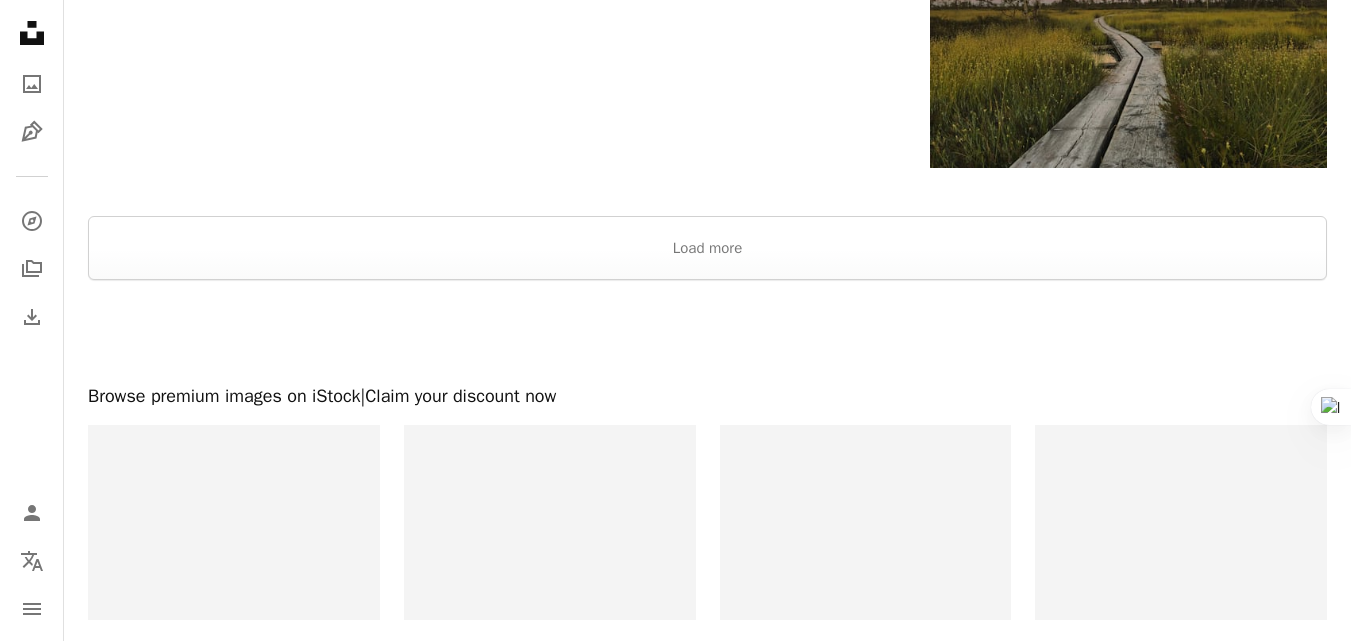 scroll, scrollTop: 3027, scrollLeft: 0, axis: vertical 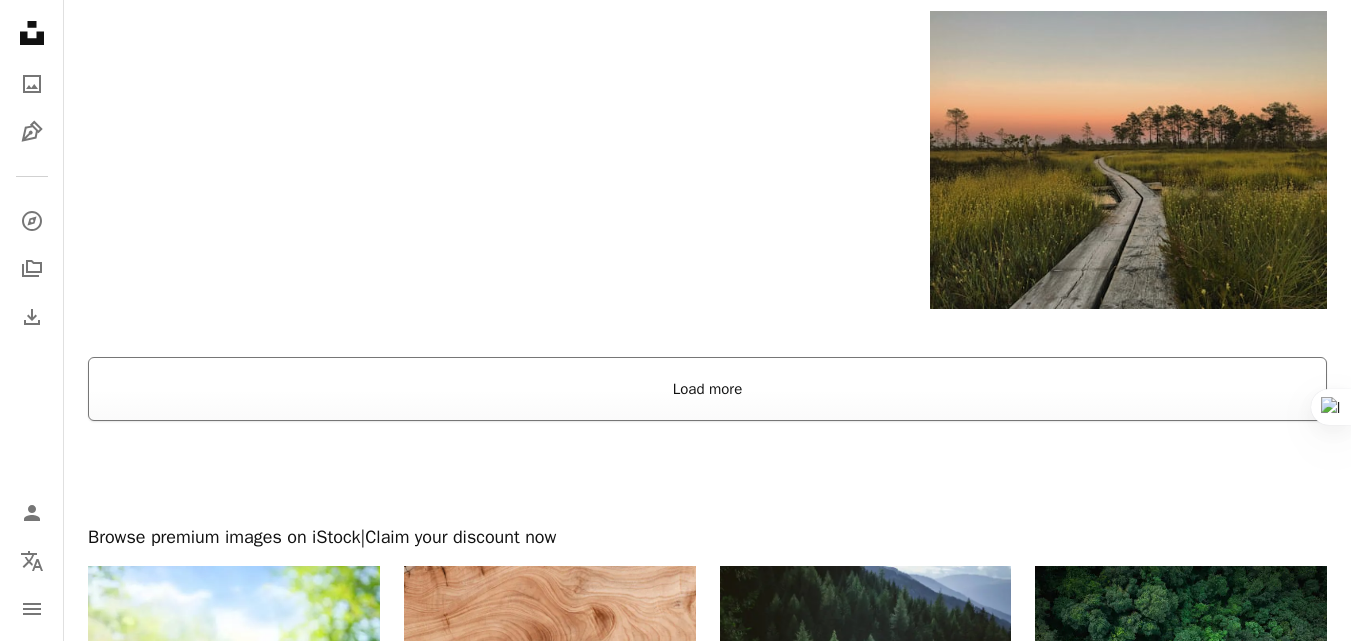 click on "Load more" at bounding box center [707, 389] 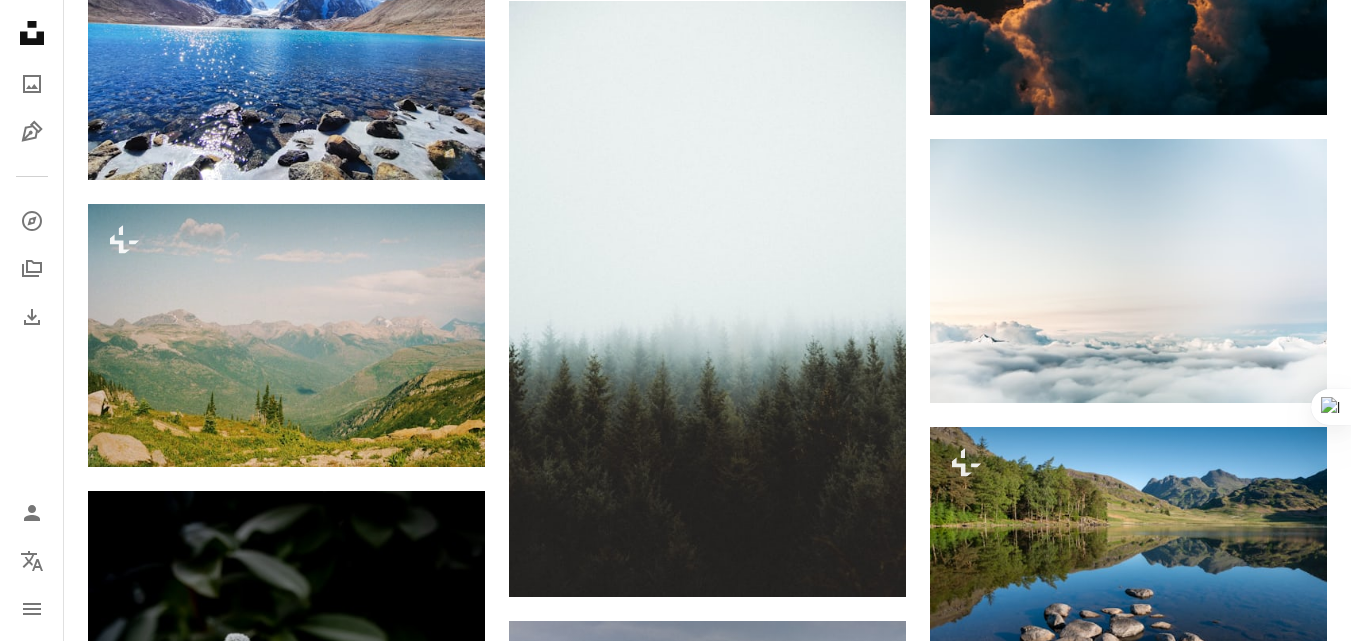 scroll, scrollTop: 4393, scrollLeft: 0, axis: vertical 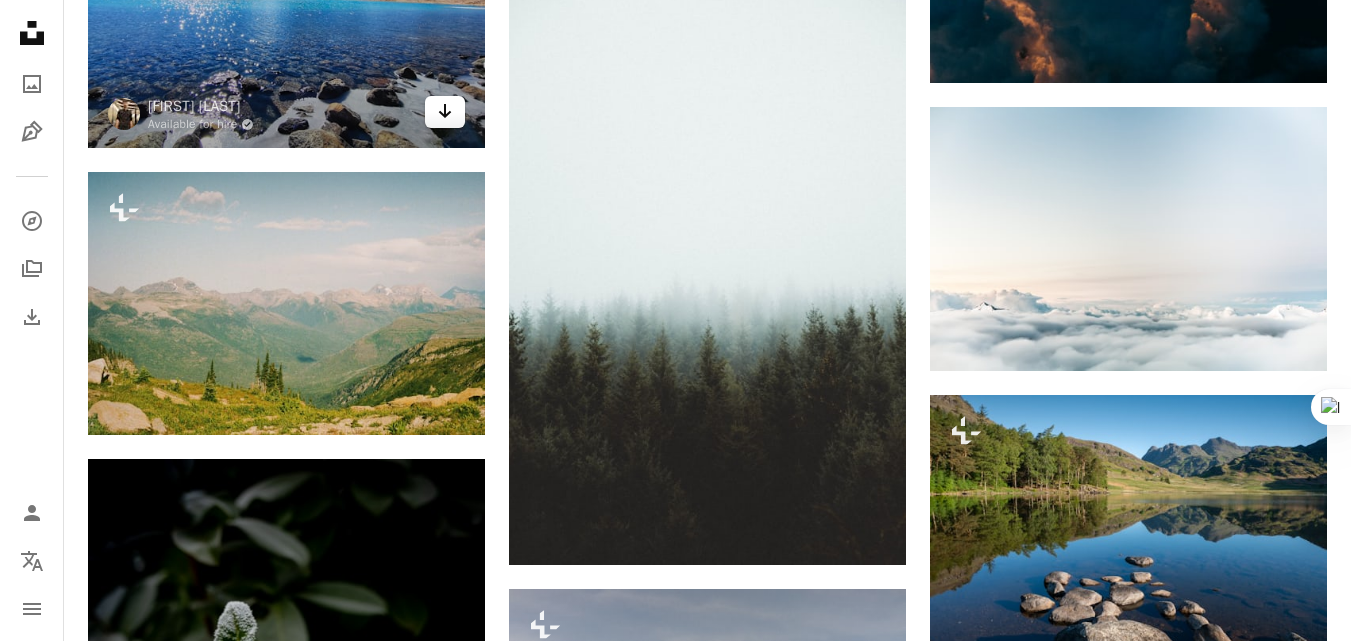 click on "Arrow pointing down" 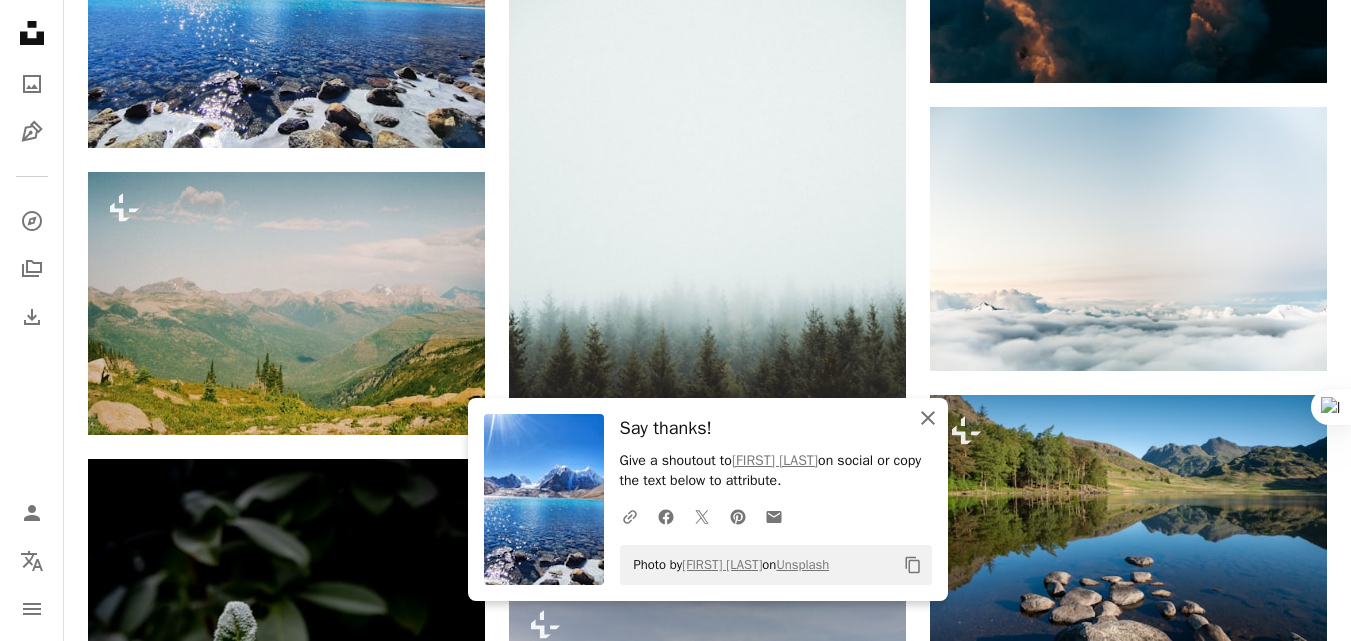 click on "An X shape Close" at bounding box center [928, 418] 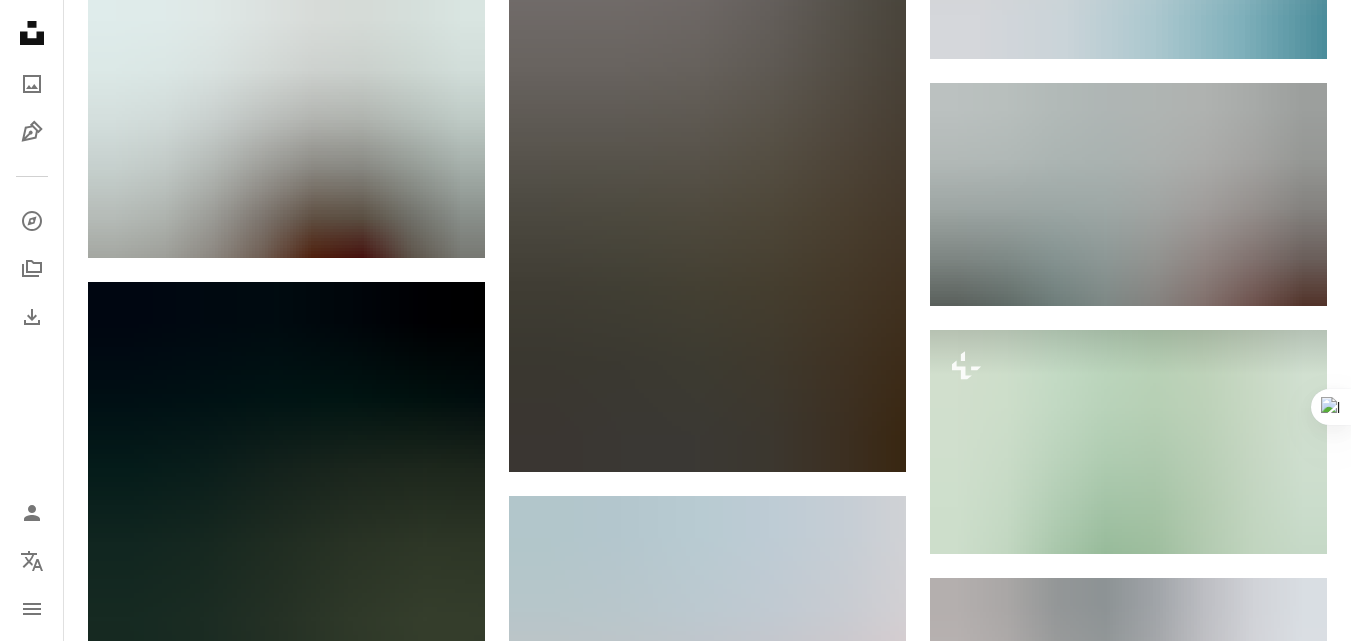 scroll, scrollTop: 5790, scrollLeft: 0, axis: vertical 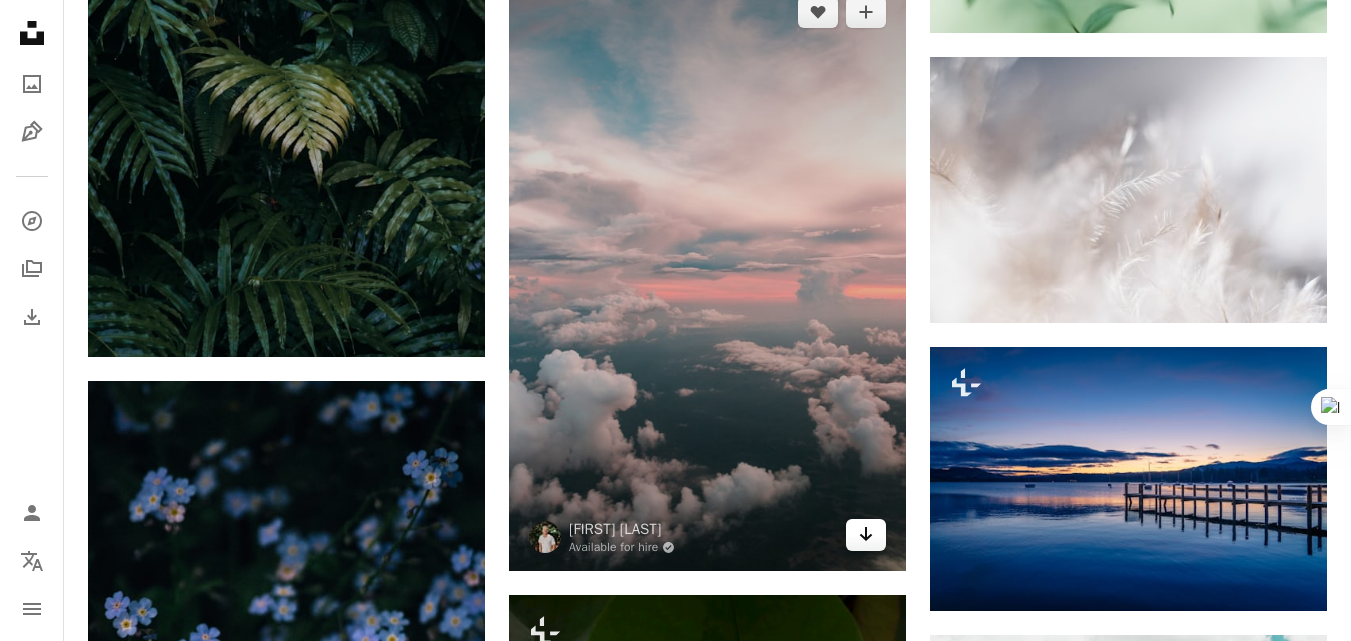 click on "Arrow pointing down" 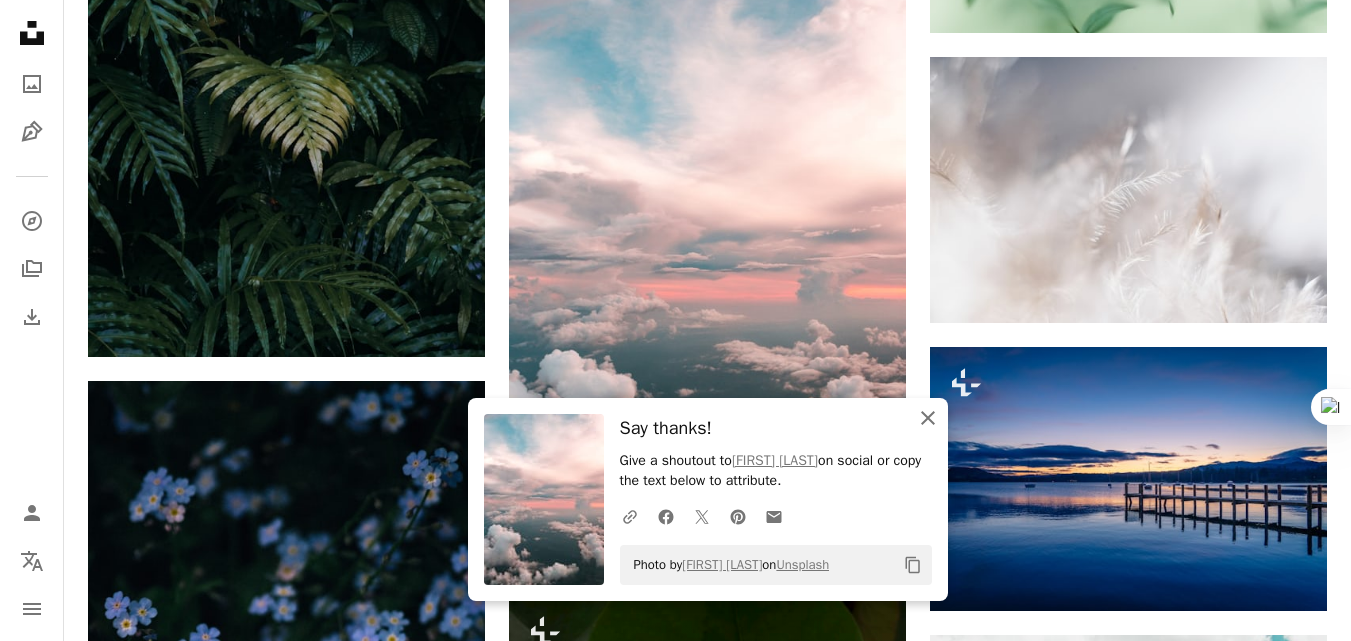 click on "An X shape" 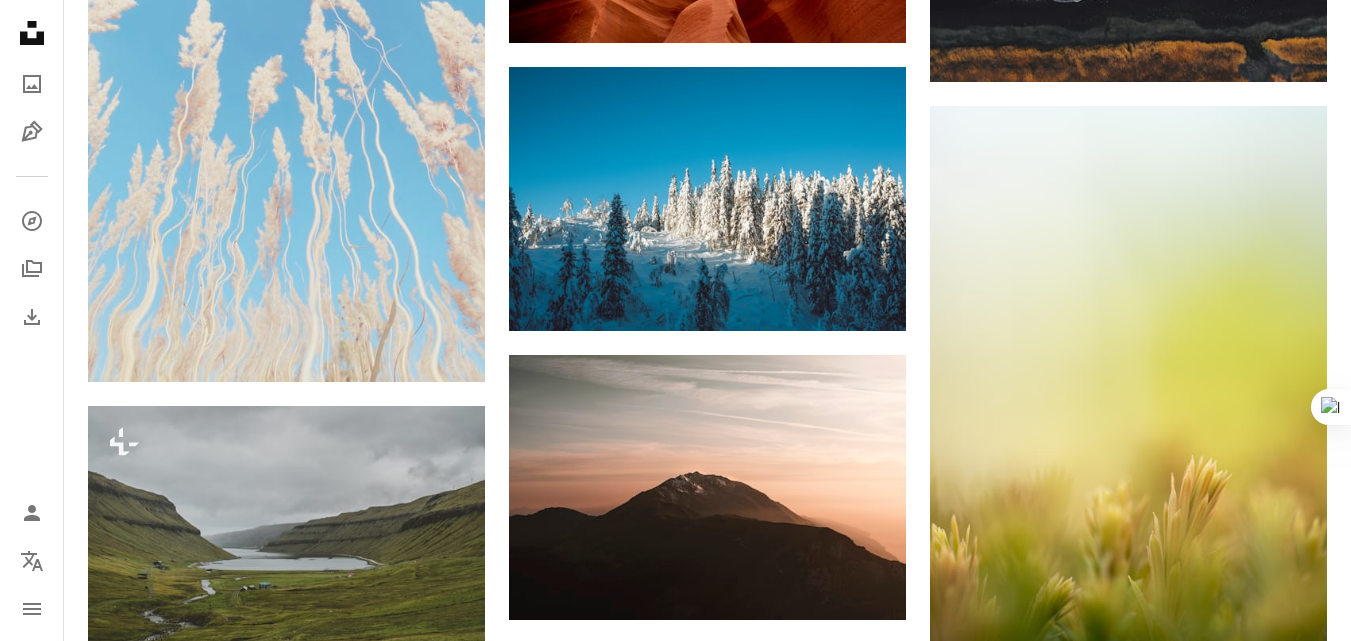 scroll, scrollTop: 7803, scrollLeft: 0, axis: vertical 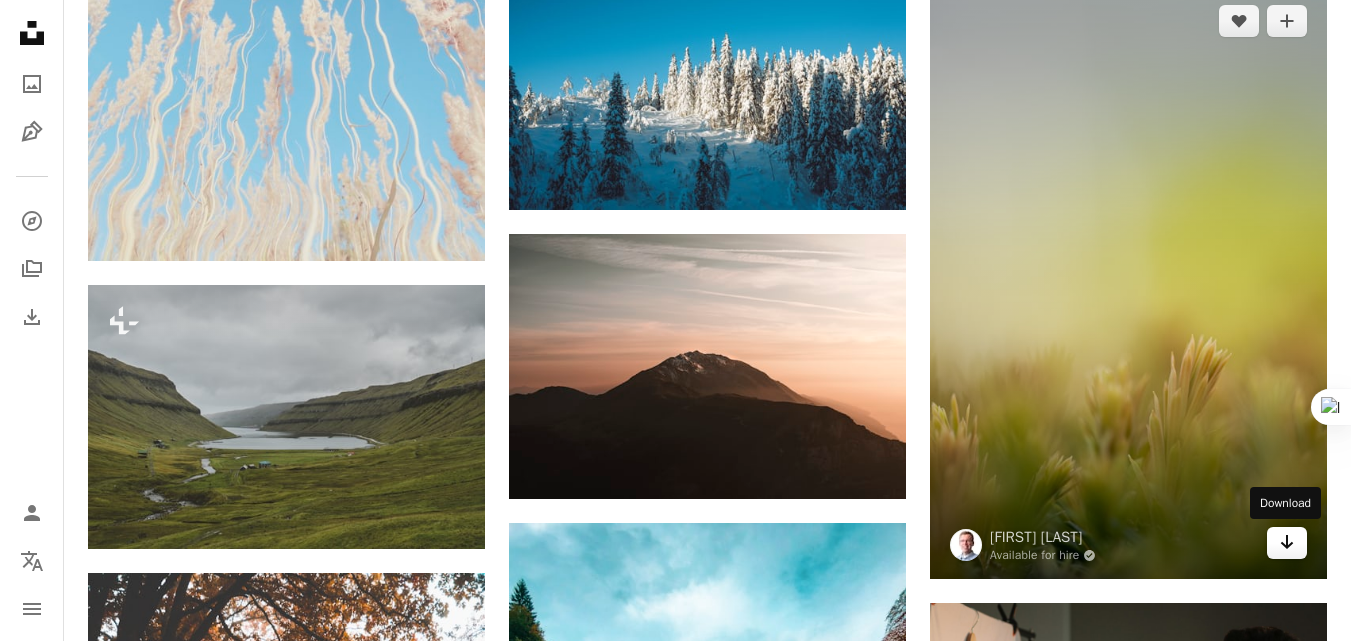 click 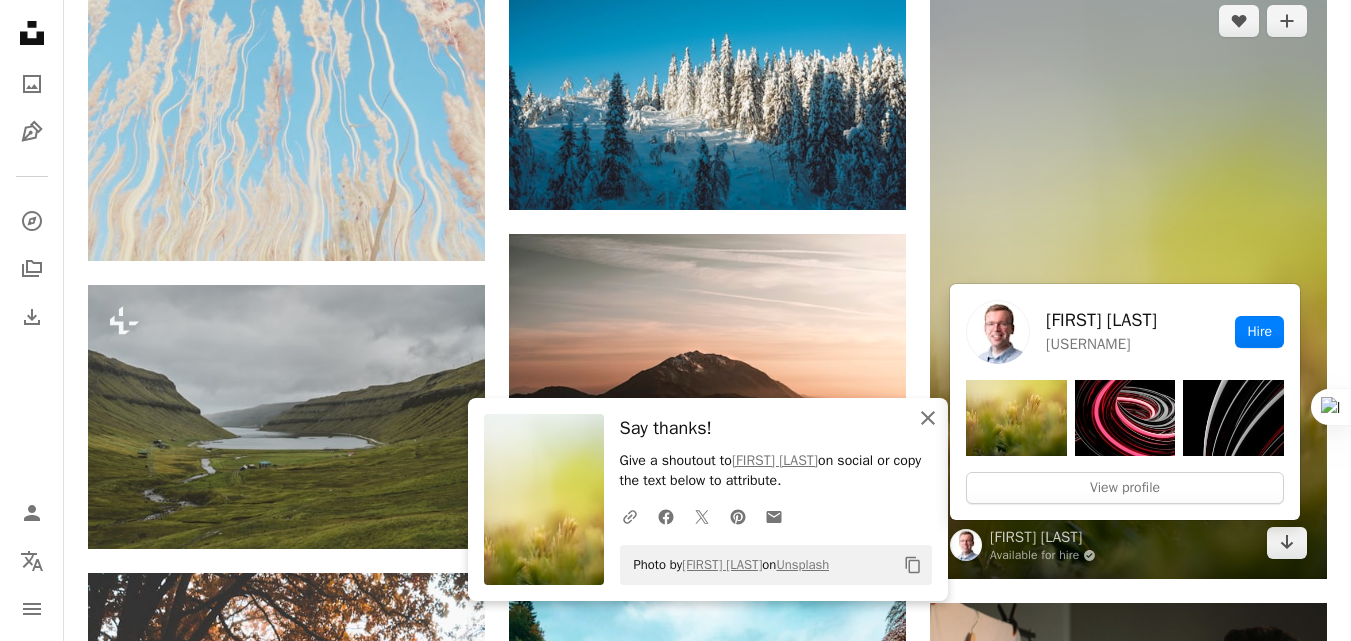 click on "An X shape" 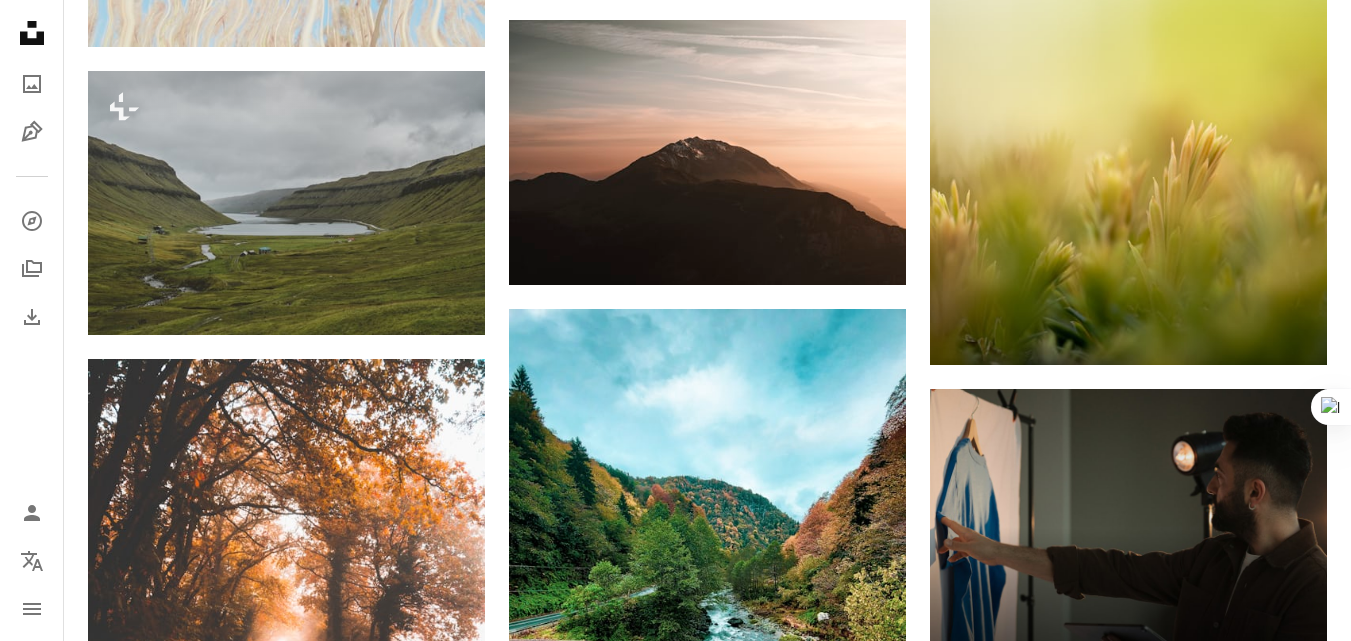 scroll, scrollTop: 8043, scrollLeft: 0, axis: vertical 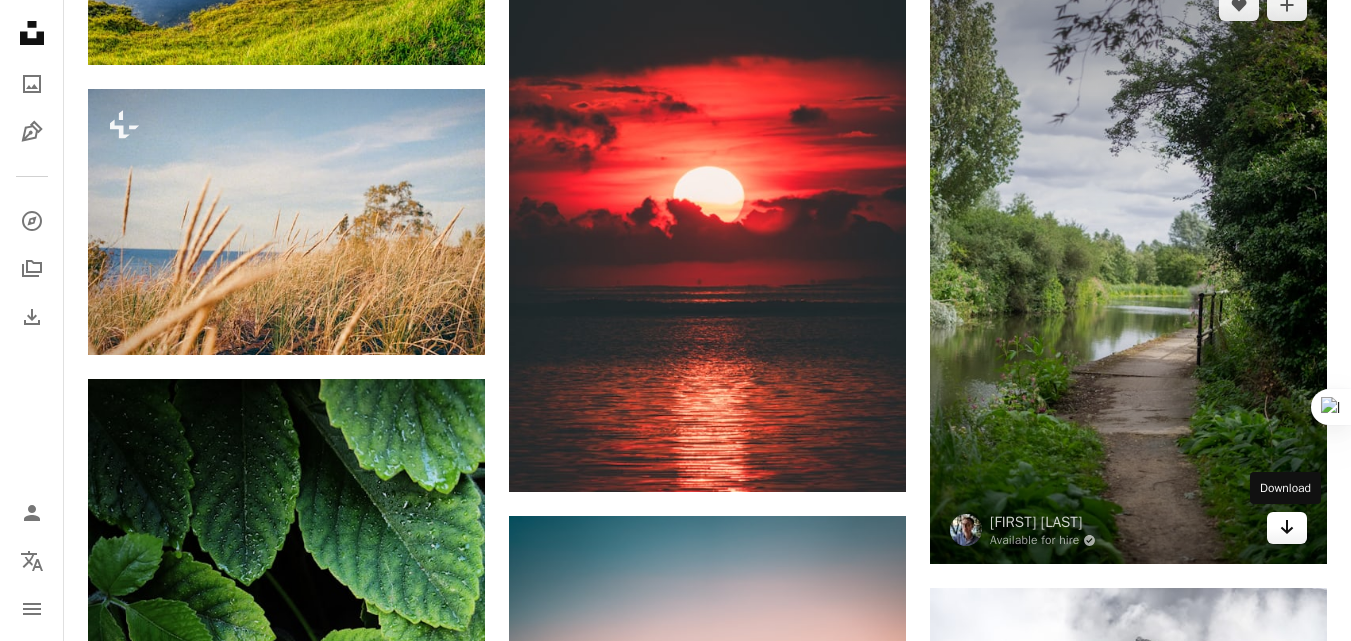 click on "Arrow pointing down" 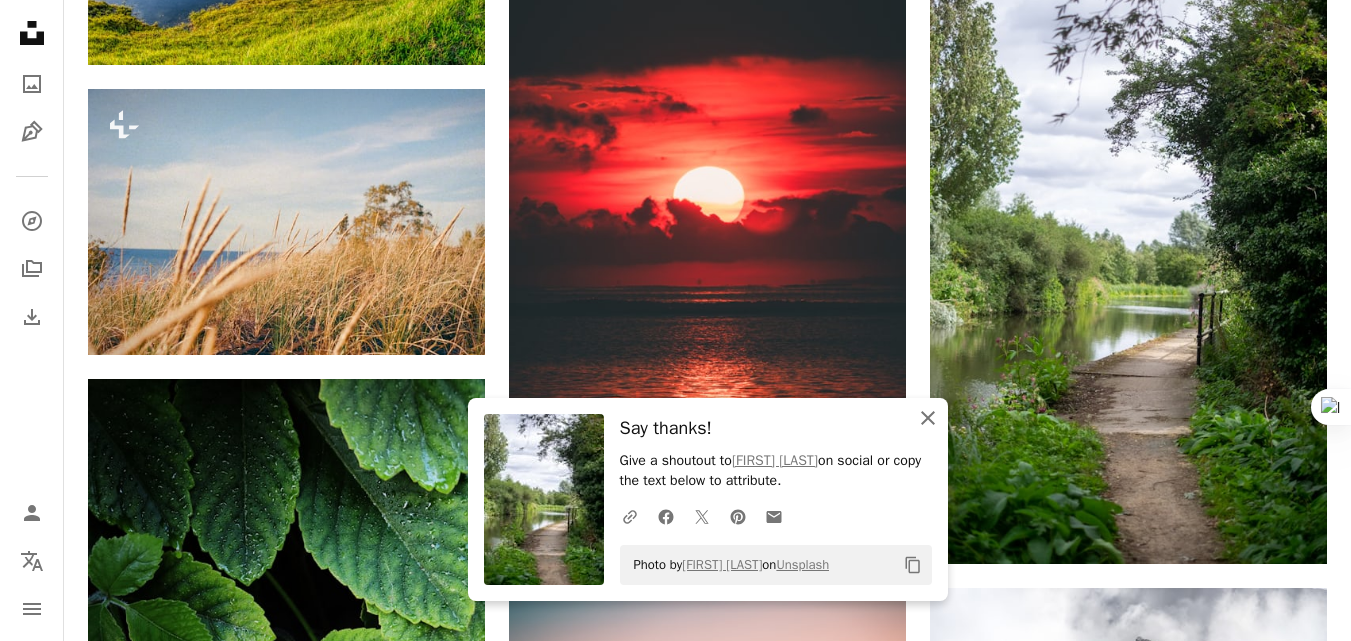 click on "An X shape" 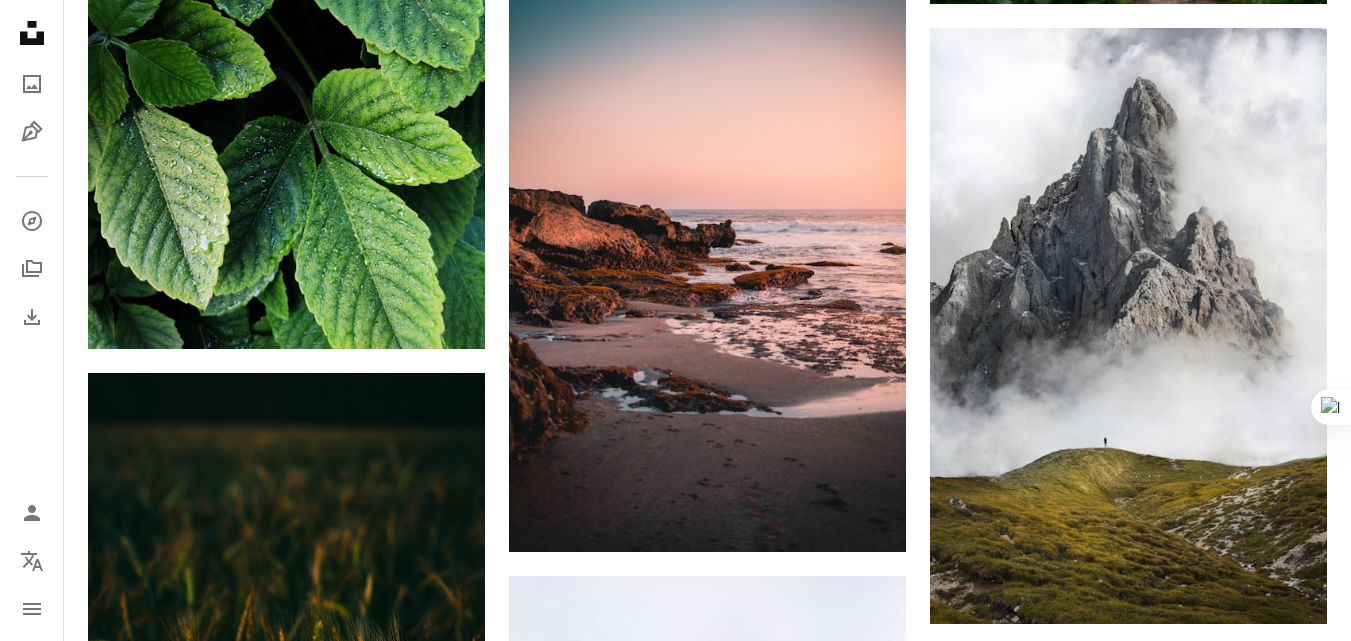 scroll, scrollTop: 11576, scrollLeft: 0, axis: vertical 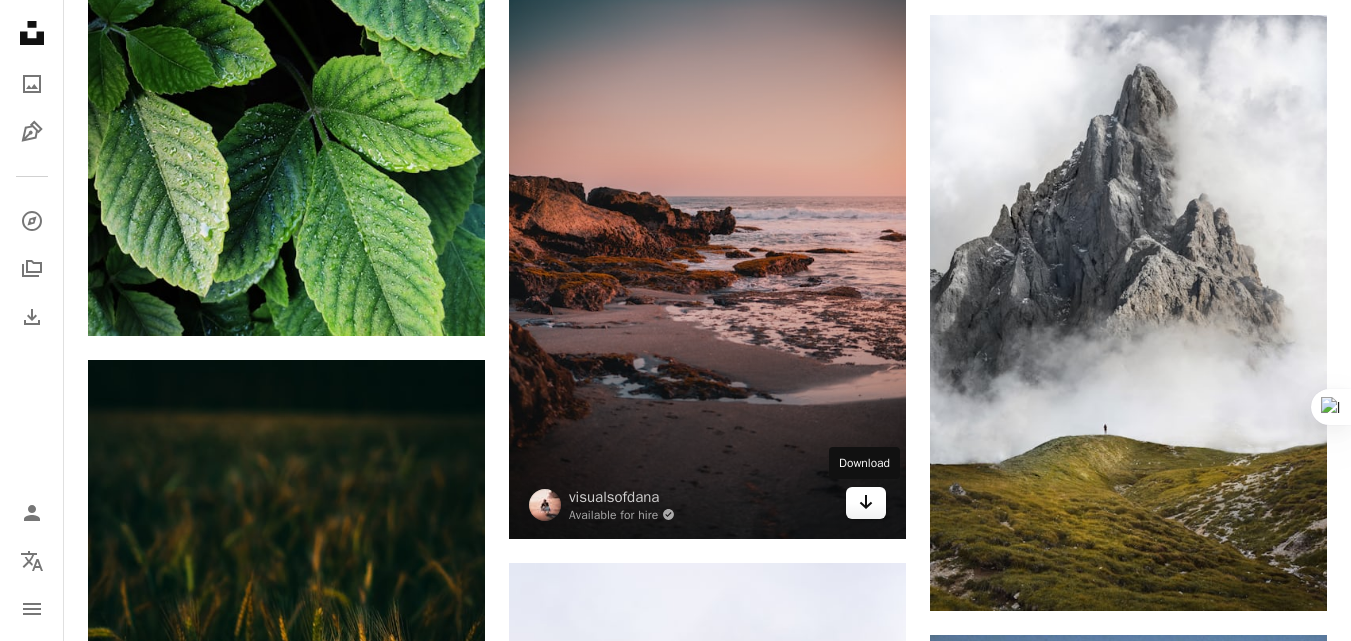 click on "Arrow pointing down" 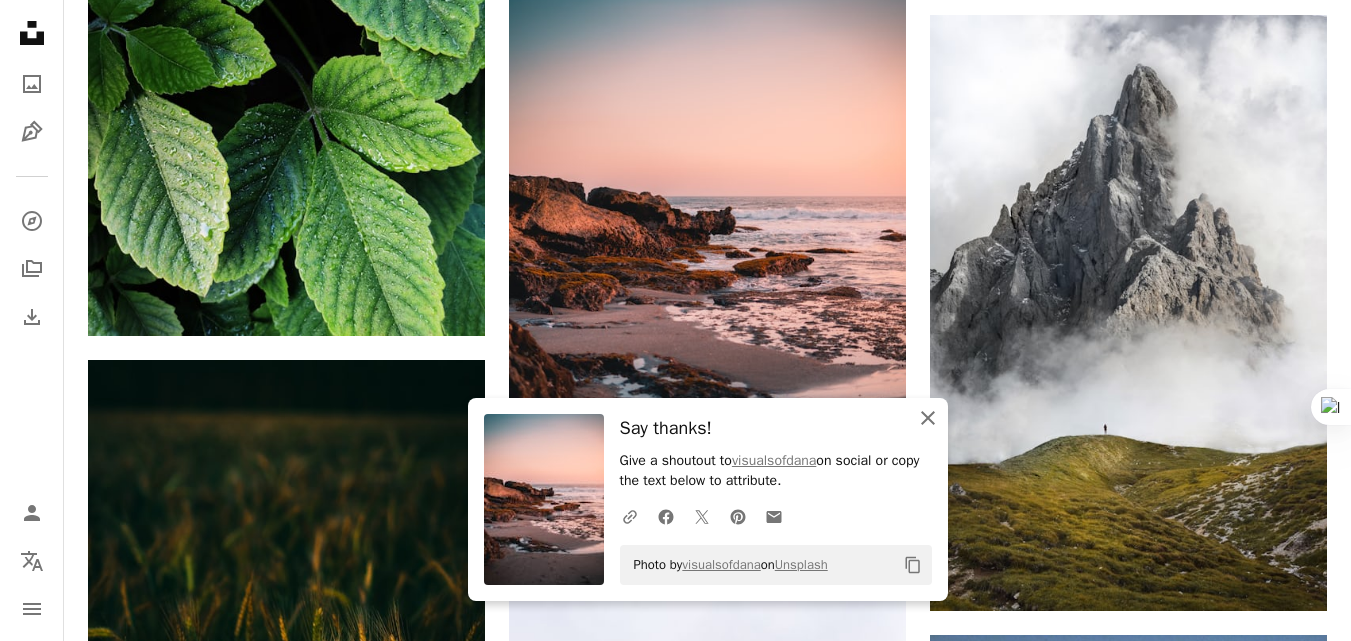 click 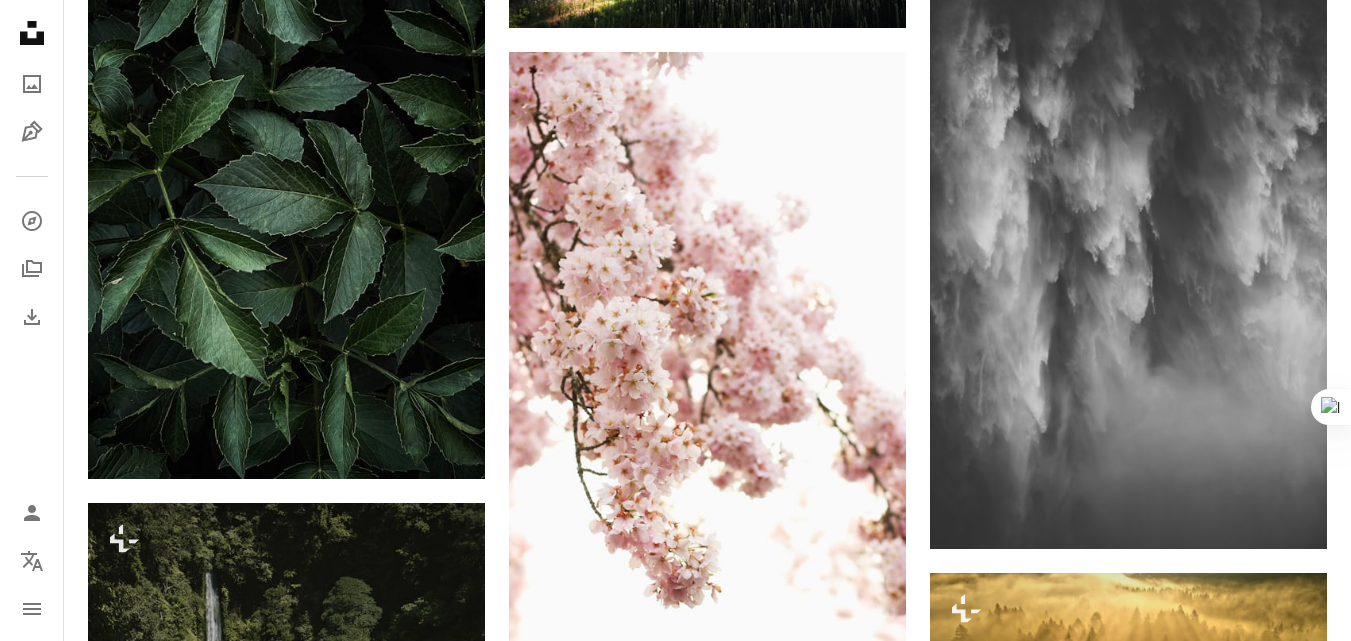 scroll, scrollTop: 26388, scrollLeft: 0, axis: vertical 